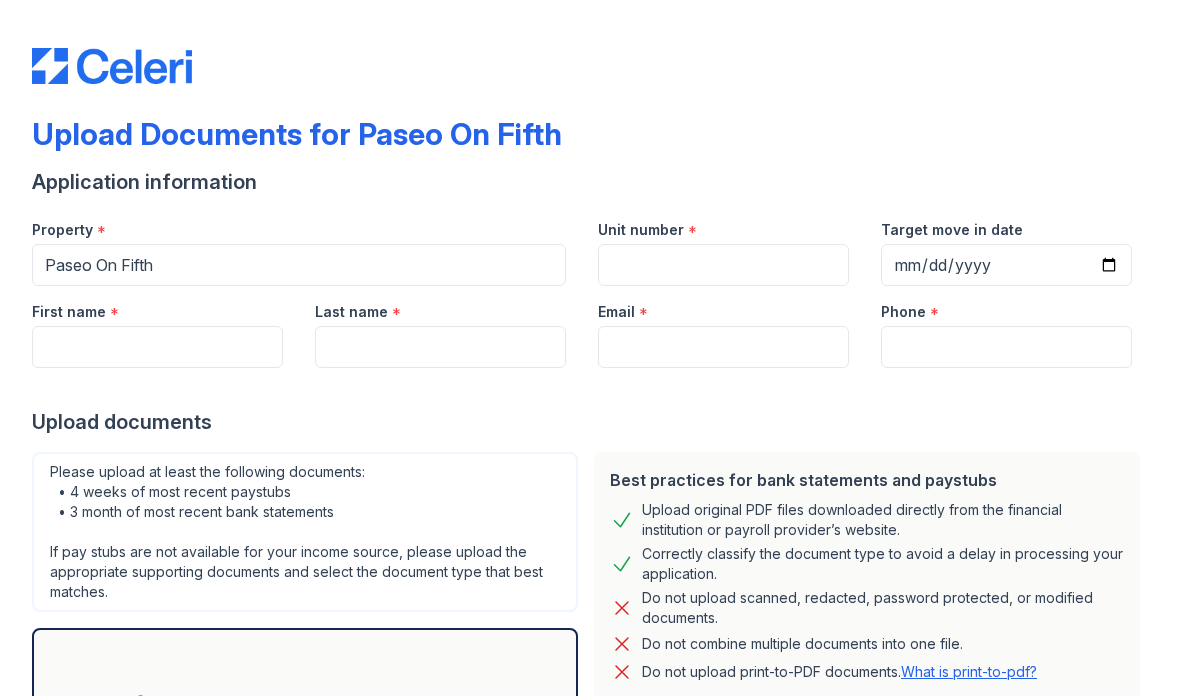 scroll, scrollTop: 0, scrollLeft: 0, axis: both 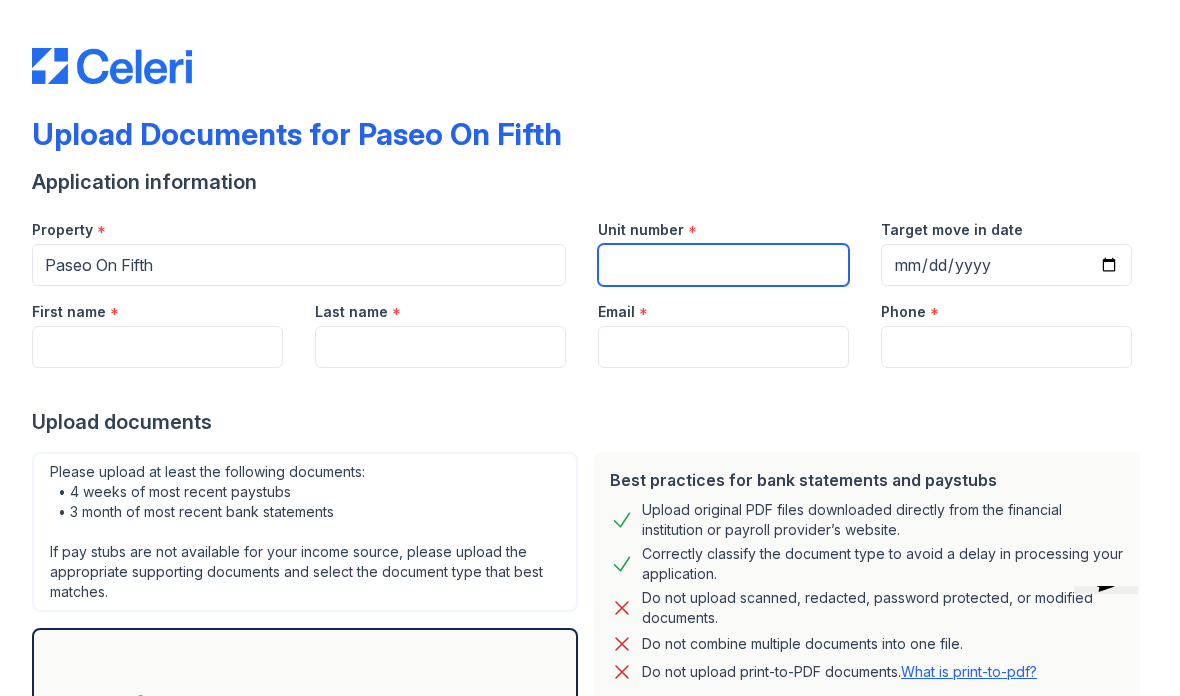 click on "Unit number" at bounding box center (723, 265) 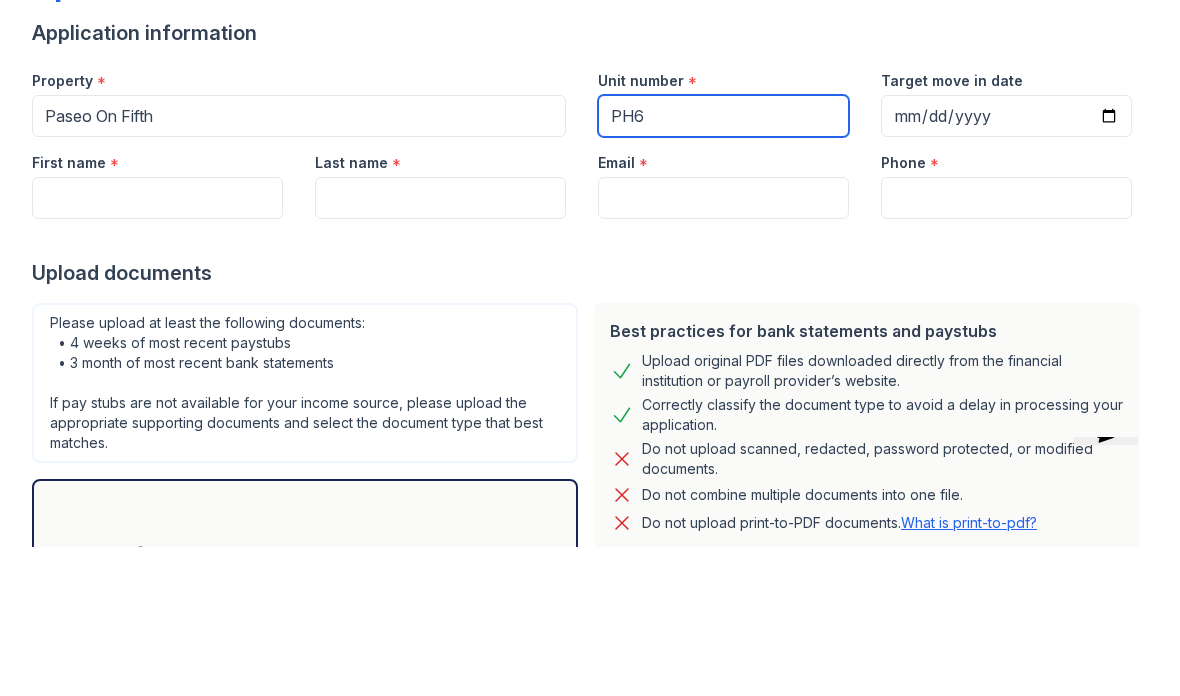 type on "PH6" 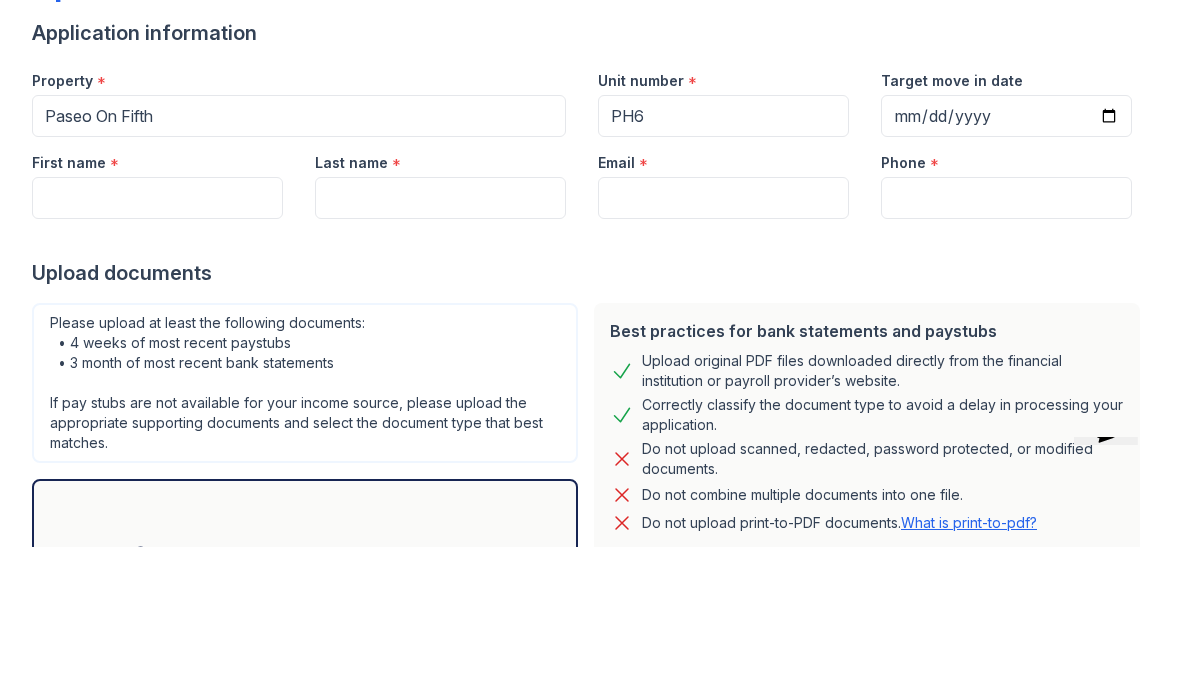 click on "First name" at bounding box center (157, 347) 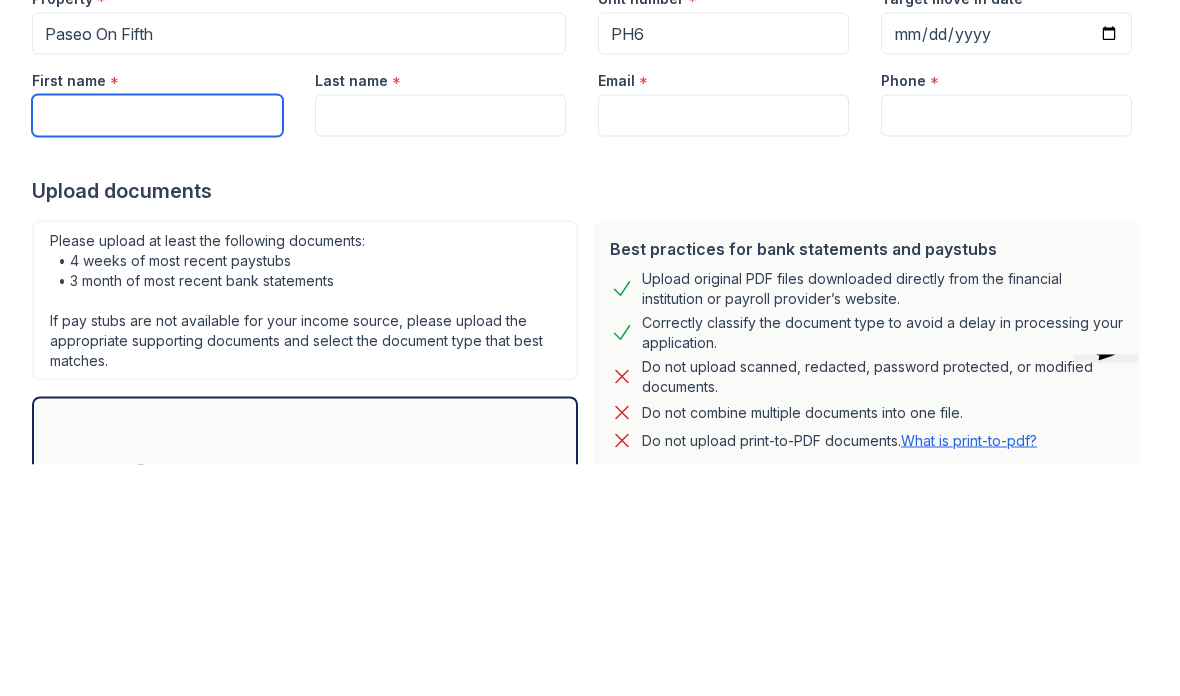 type on "Benjamin" 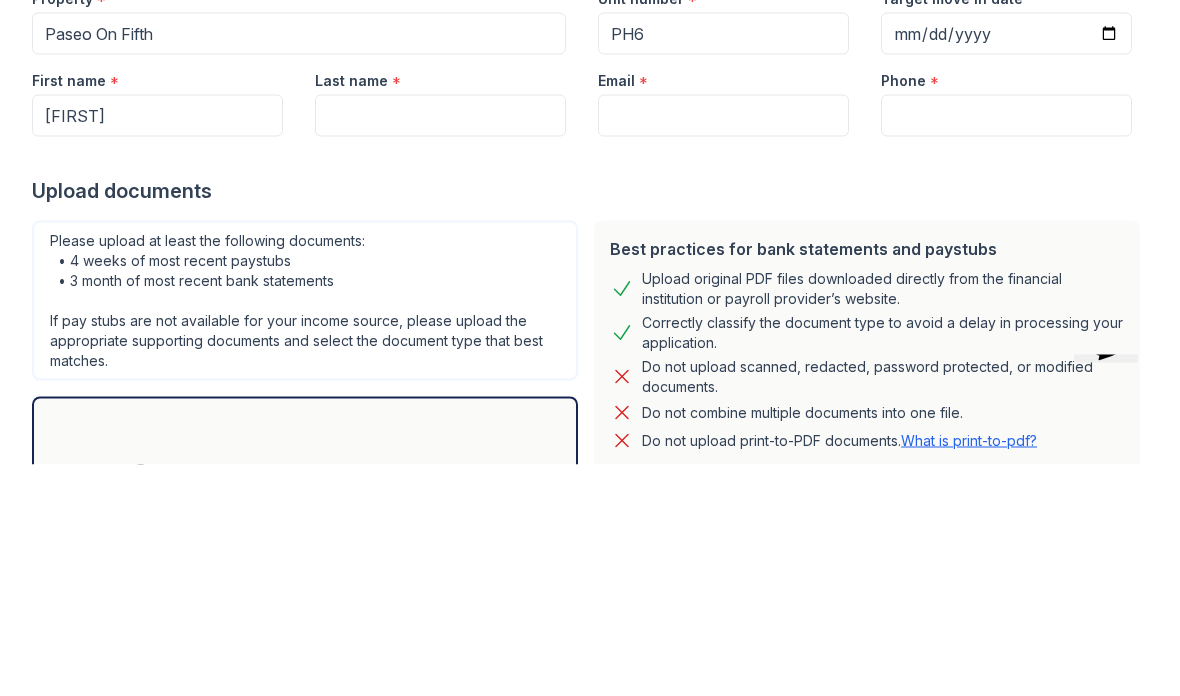 type on "Jacobsen" 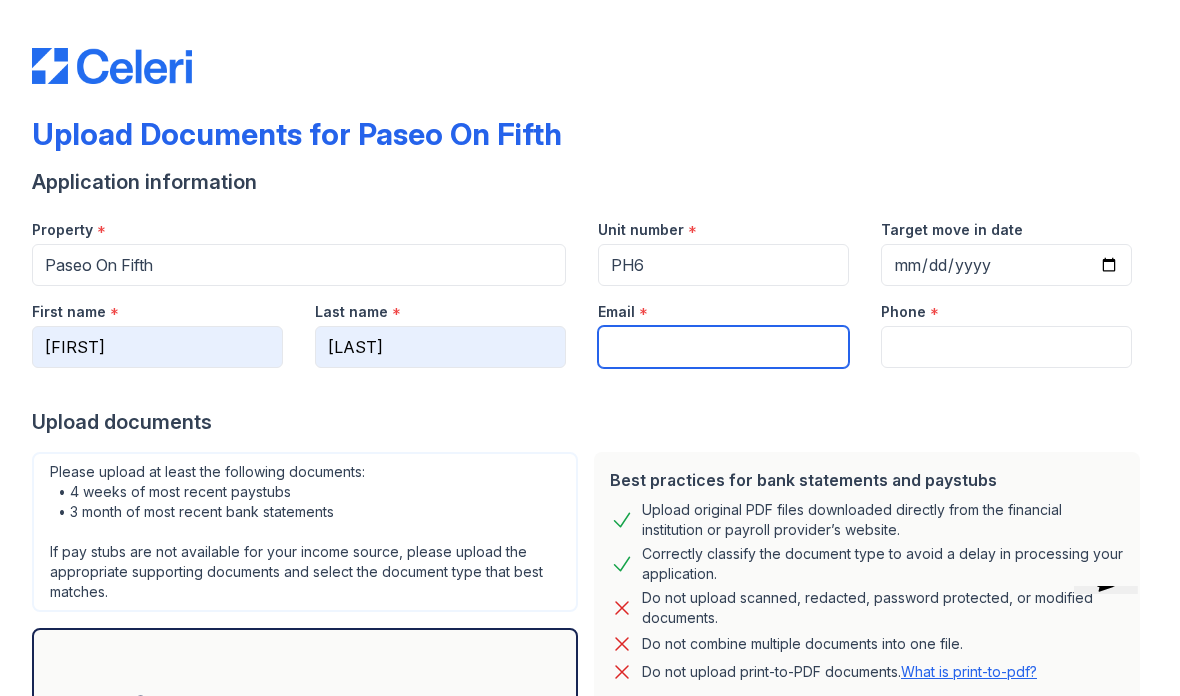 type on "benjamin.jacobsen@gmail.com" 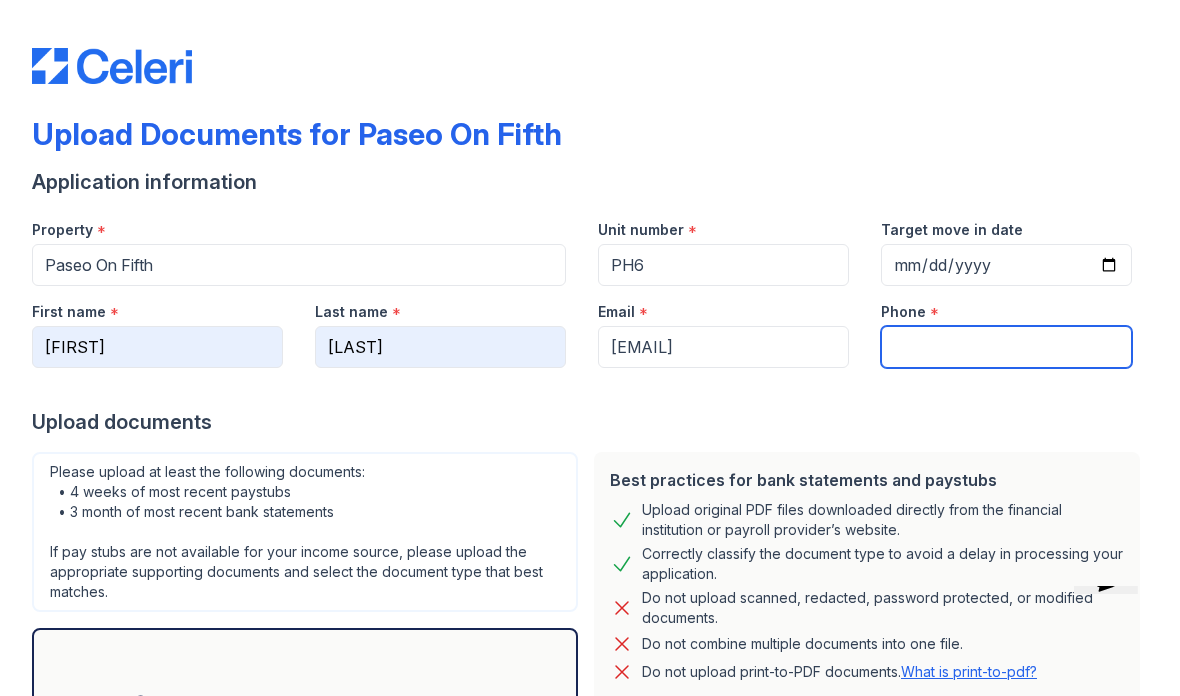 type on "4243030181" 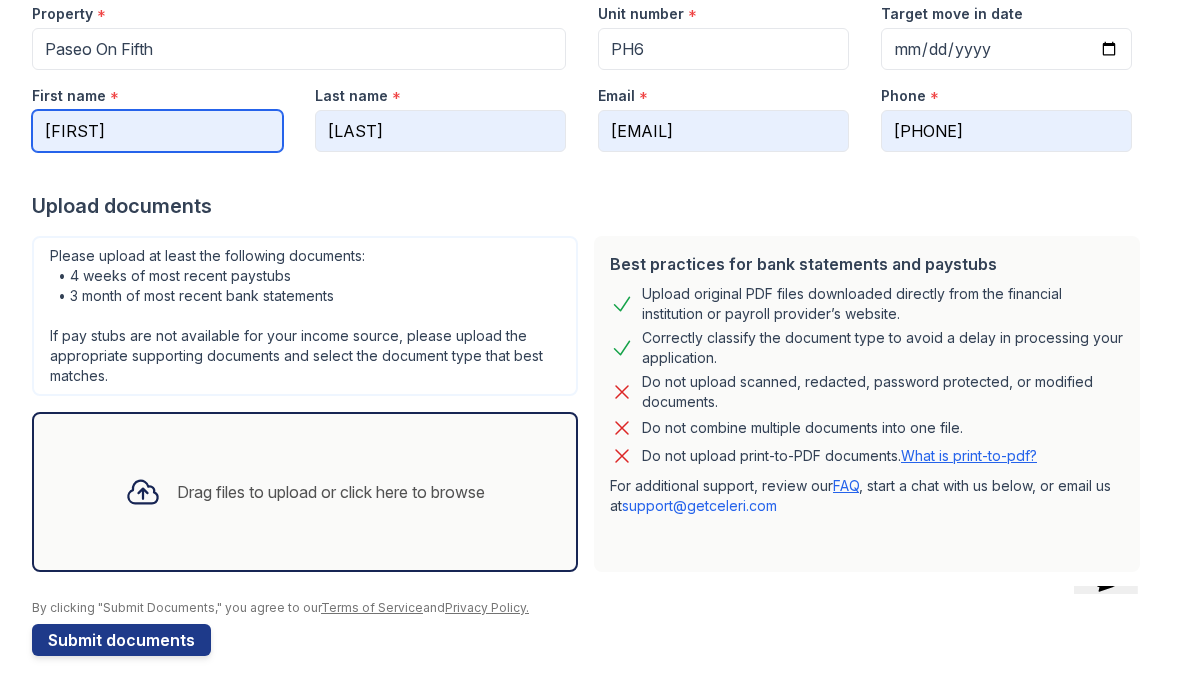scroll, scrollTop: 216, scrollLeft: 0, axis: vertical 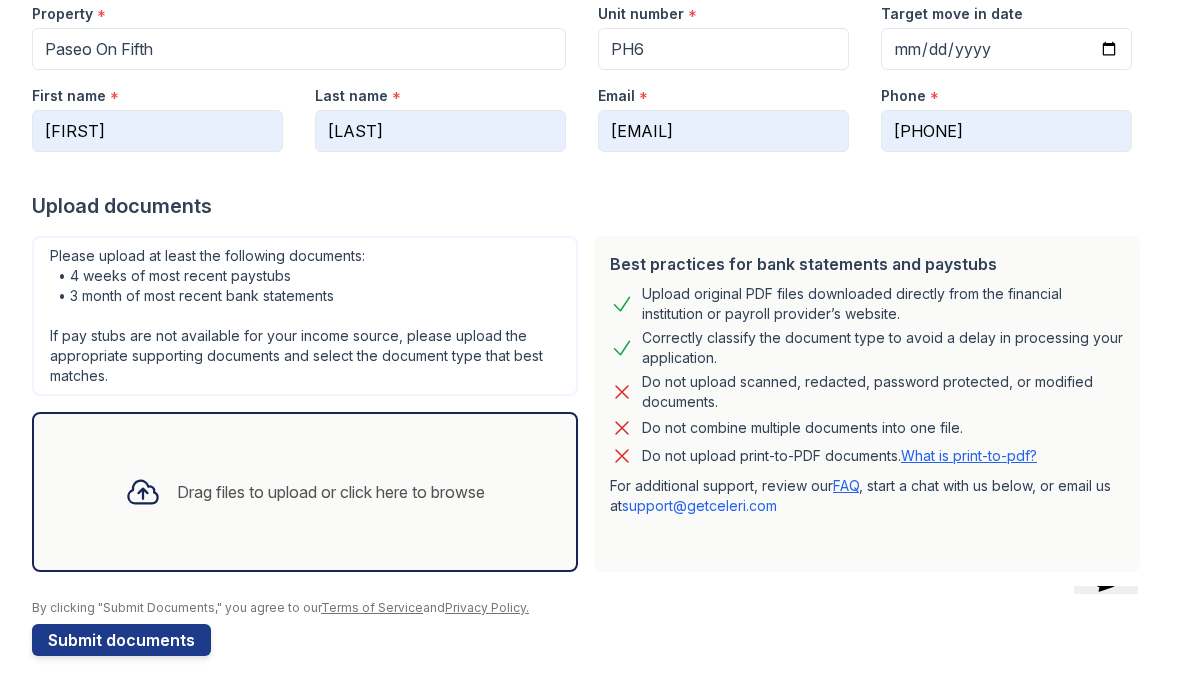 click at bounding box center [143, 492] 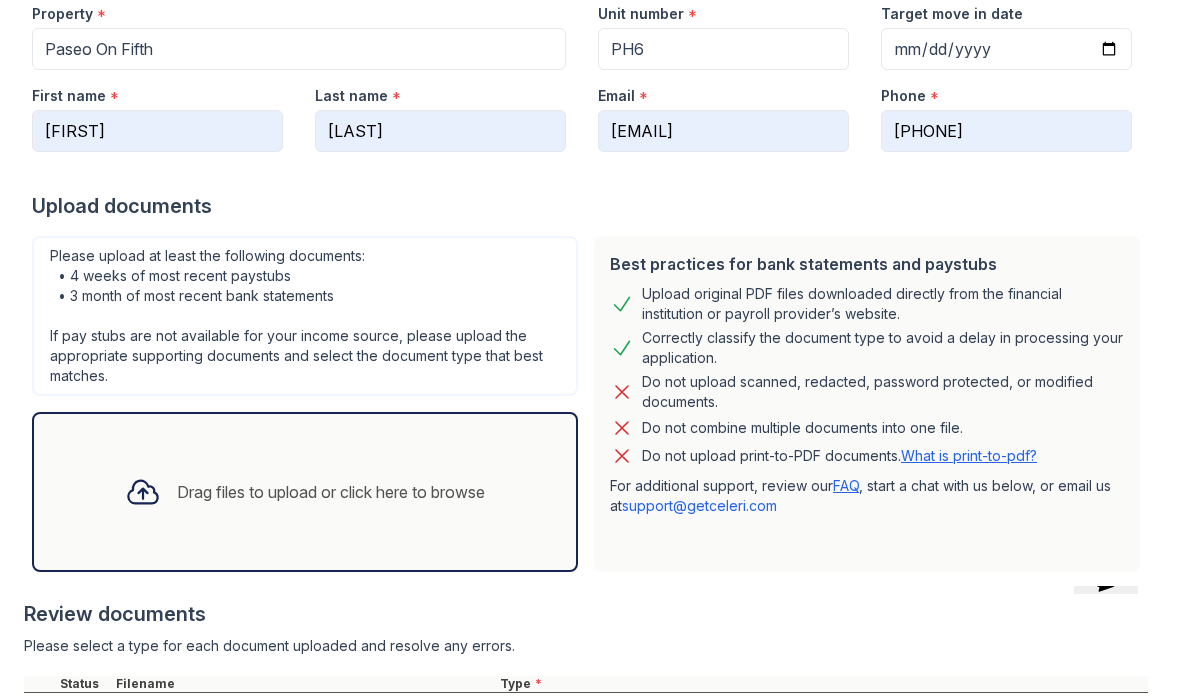 click on "Drag files to upload or click here to browse" at bounding box center (331, 492) 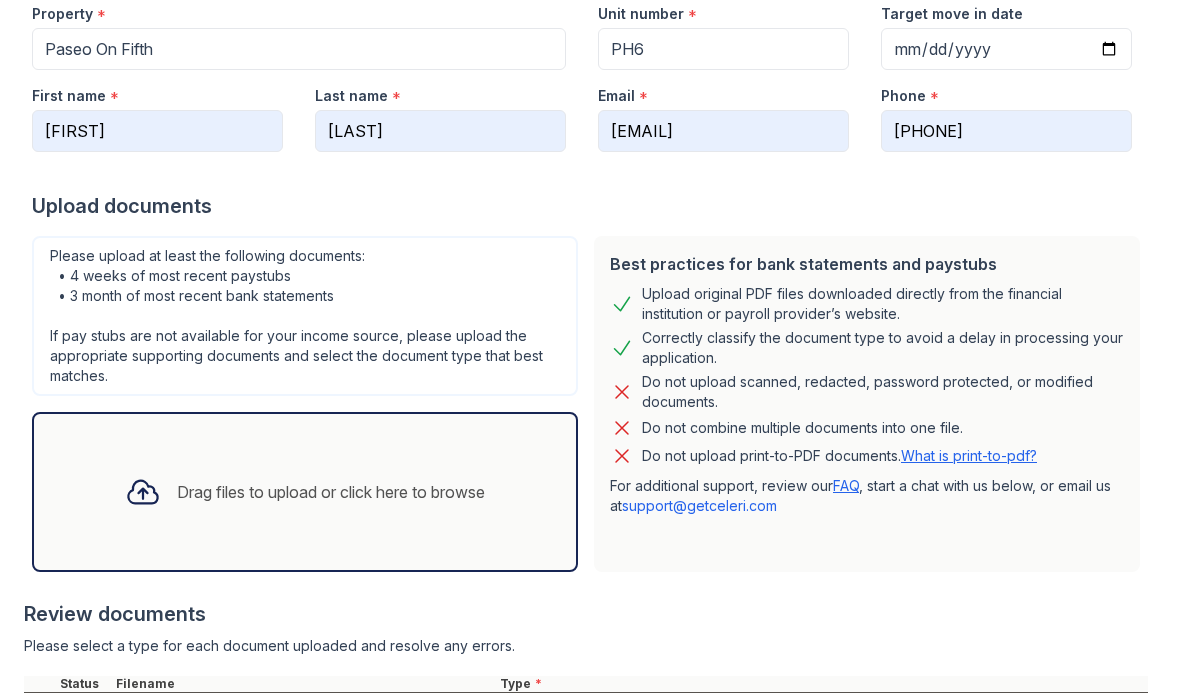 click on "Drag files to upload or click here to browse" at bounding box center (331, 492) 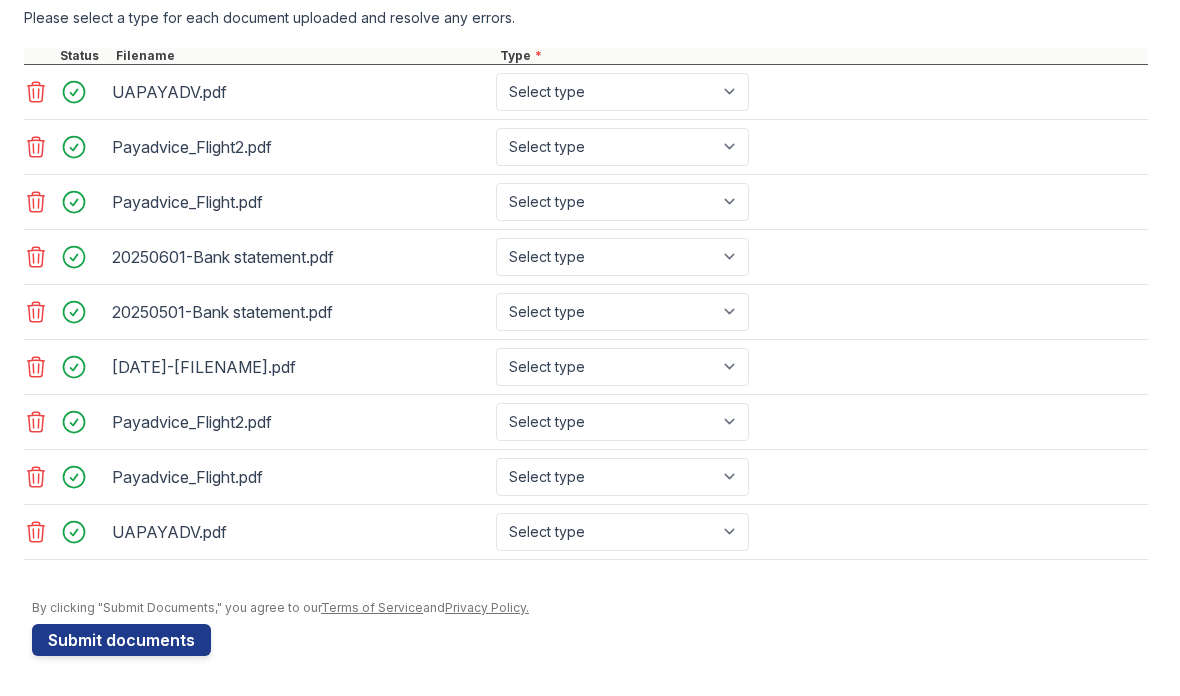 scroll, scrollTop: 844, scrollLeft: 0, axis: vertical 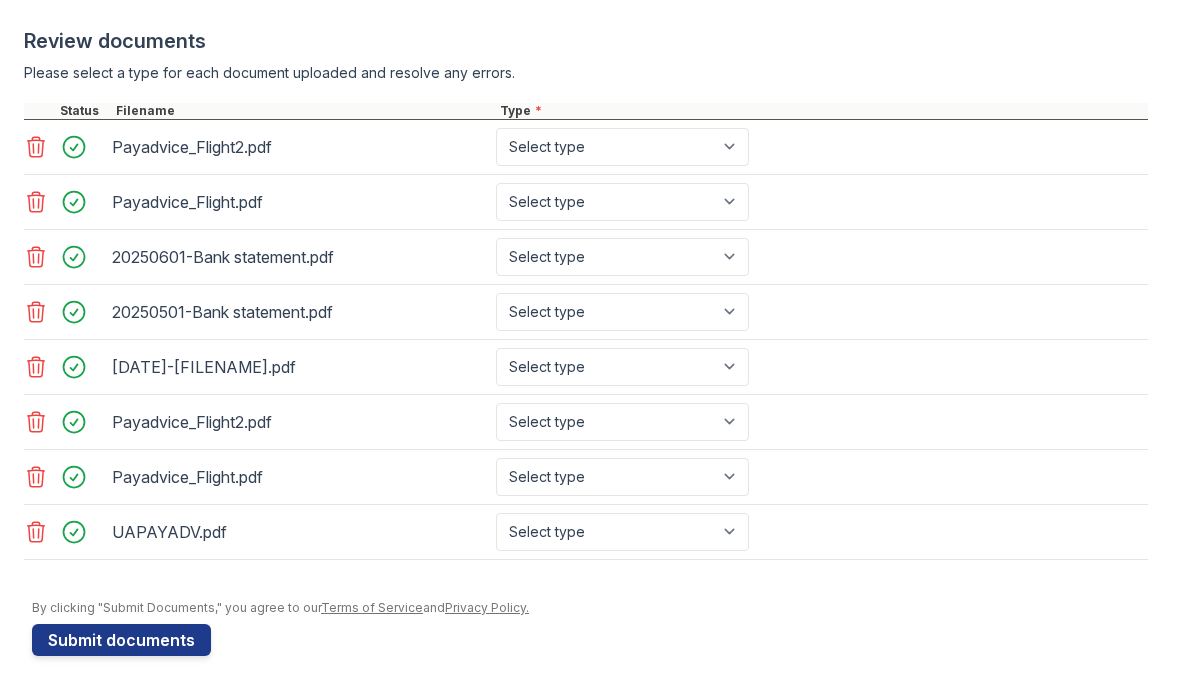 click 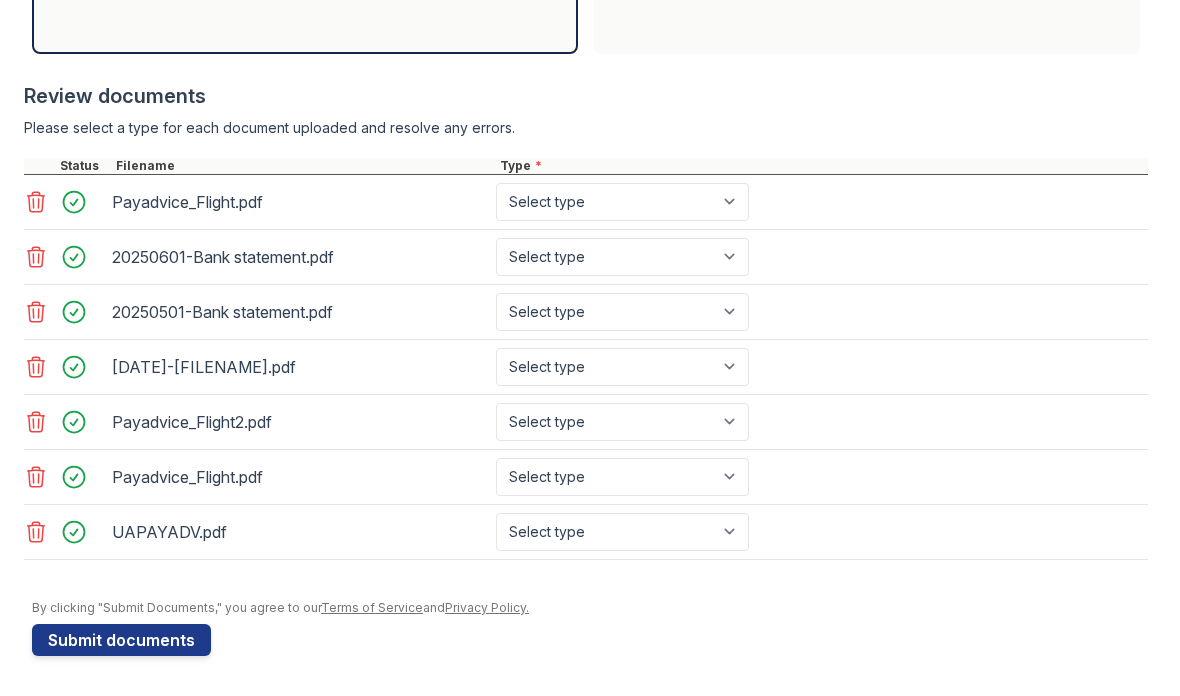 click 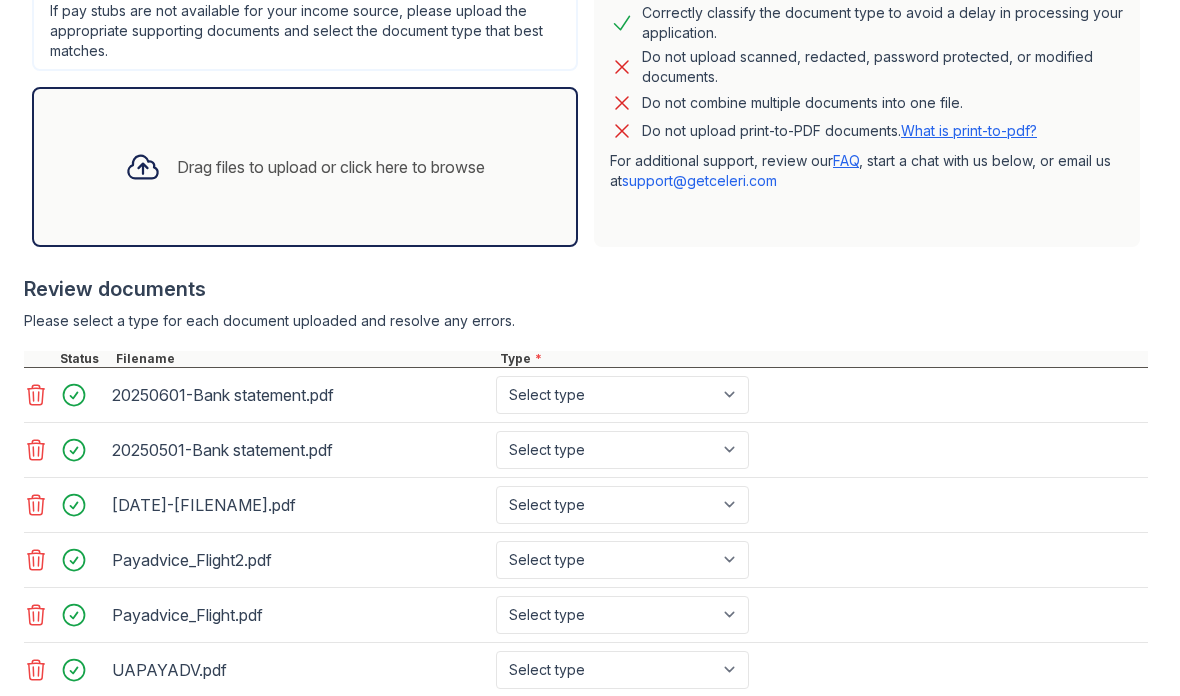 scroll, scrollTop: 562, scrollLeft: 0, axis: vertical 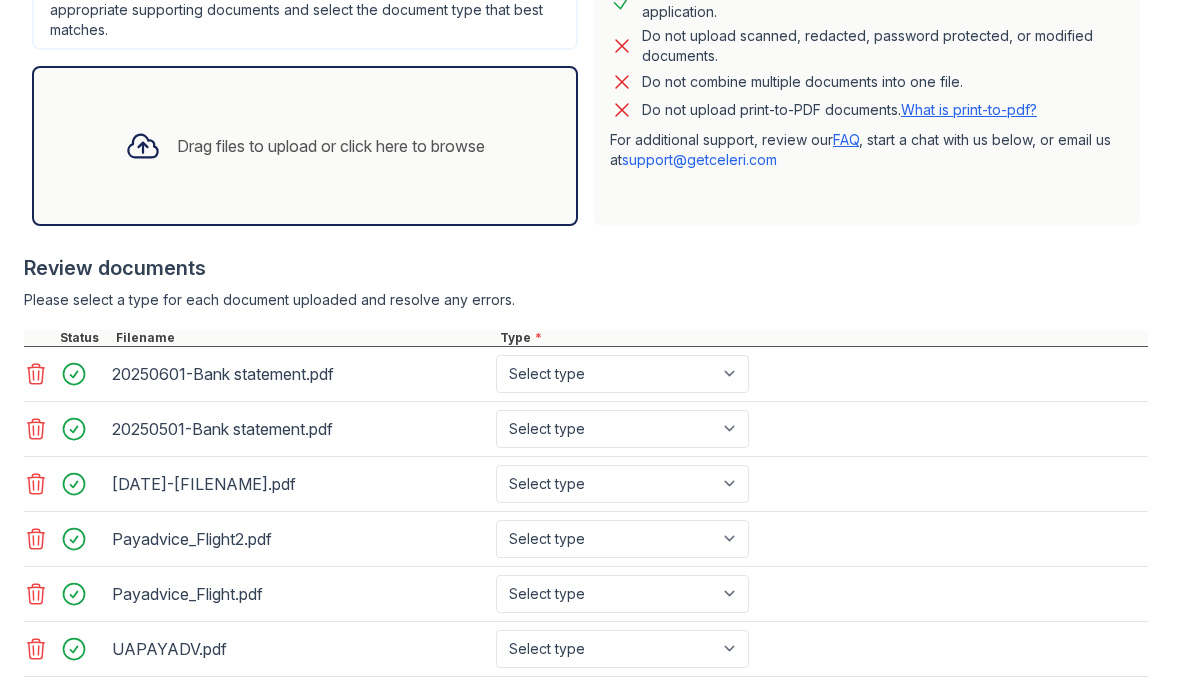 click on "Select type
Paystub
Bank Statement
Offer Letter
Tax Documents
Benefit Award Letter
Investment Account Statement
Other" at bounding box center (622, 374) 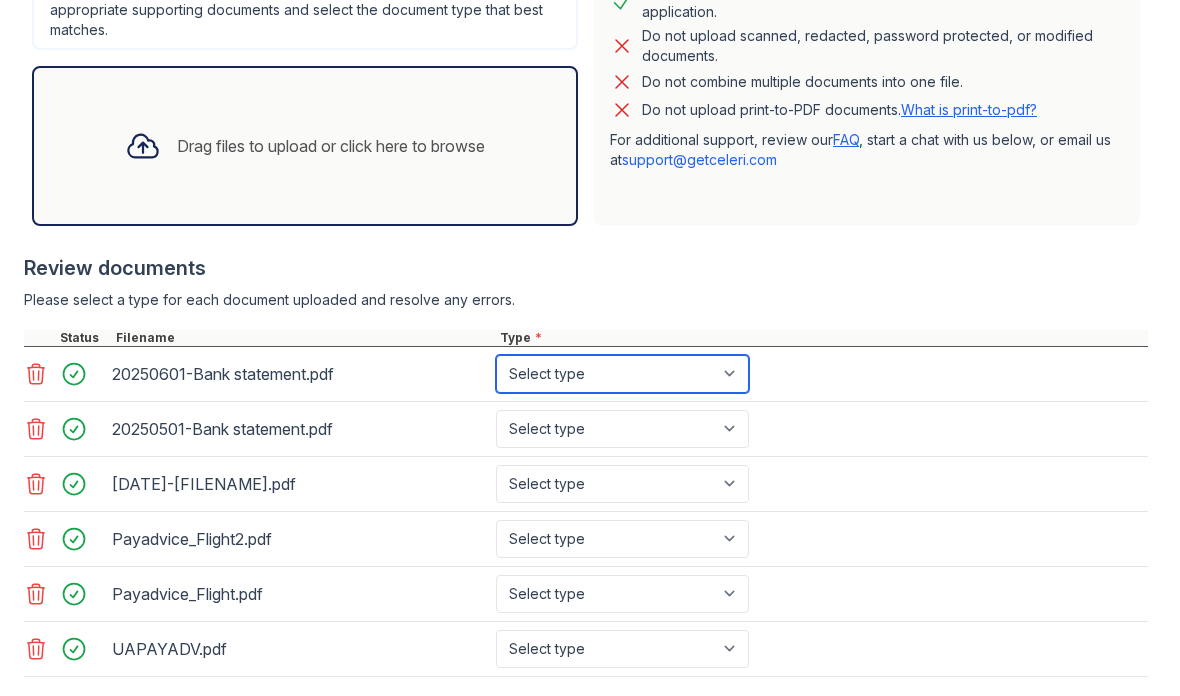 select on "bank_statement" 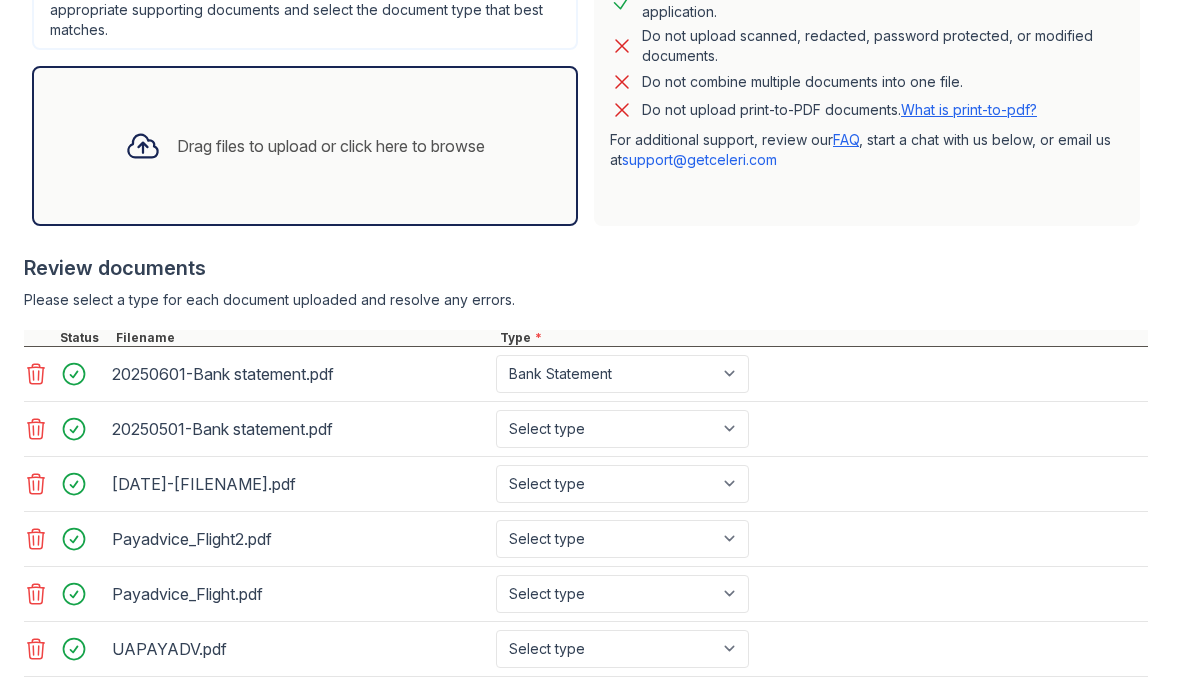 click on "Select type
Paystub
Bank Statement
Offer Letter
Tax Documents
Benefit Award Letter
Investment Account Statement
Other" at bounding box center [622, 429] 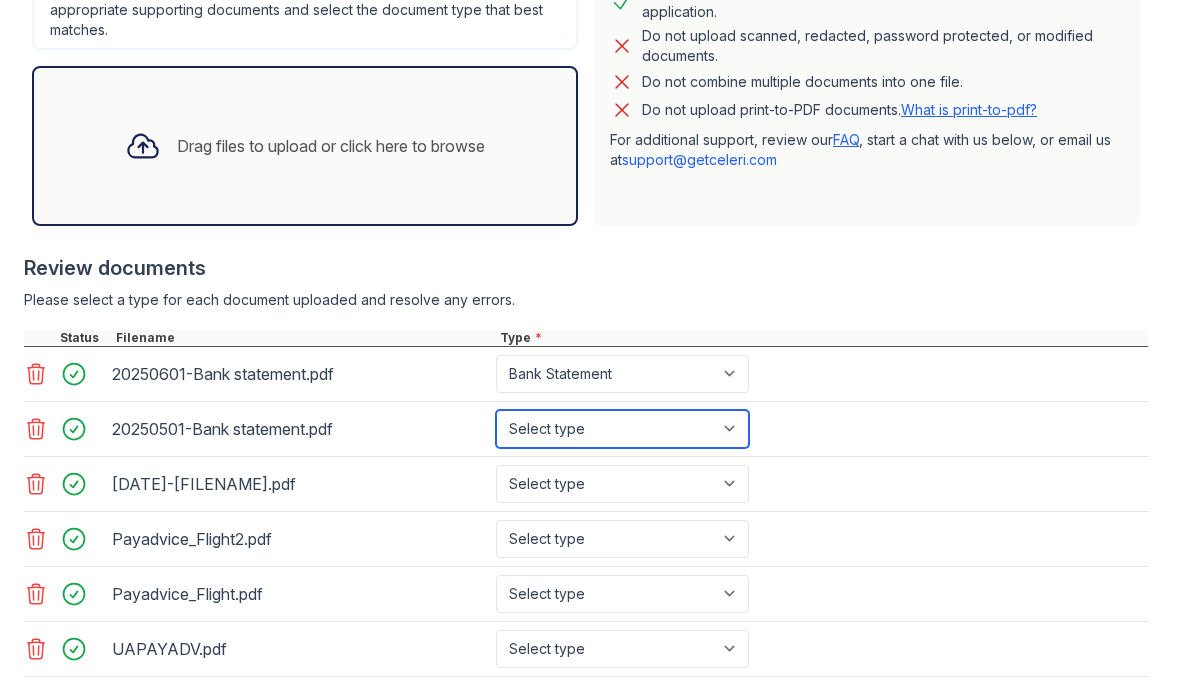 select on "bank_statement" 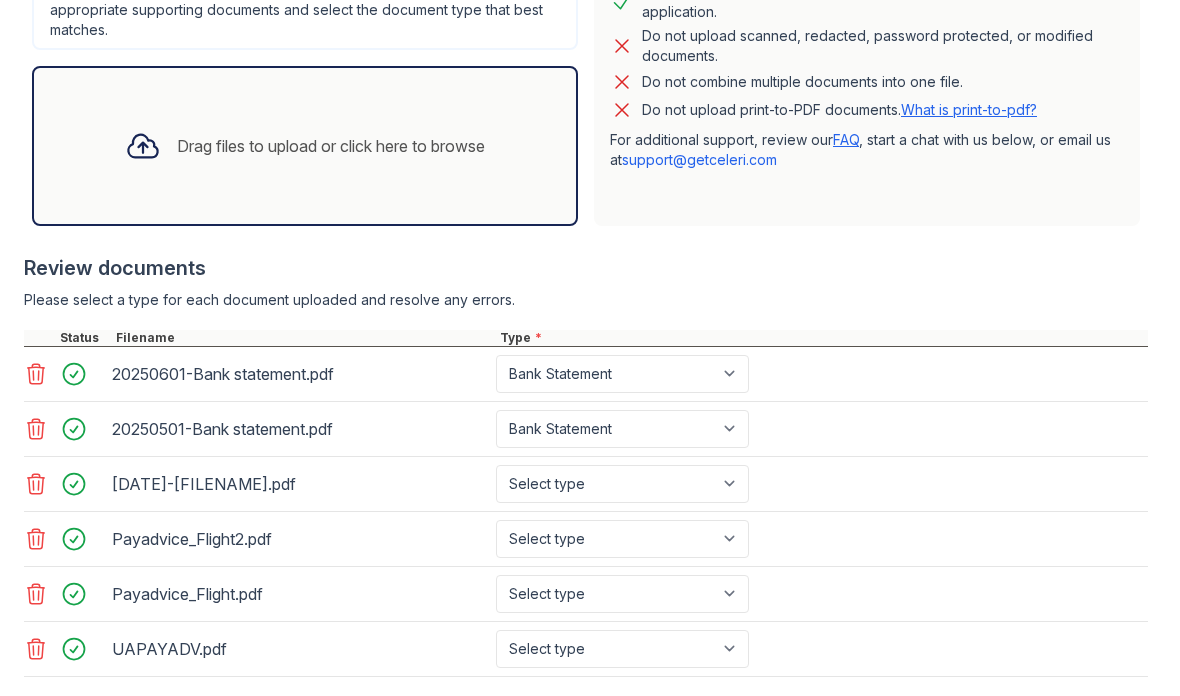 click on "Select type
Paystub
Bank Statement
Offer Letter
Tax Documents
Benefit Award Letter
Investment Account Statement
Other" at bounding box center (622, 484) 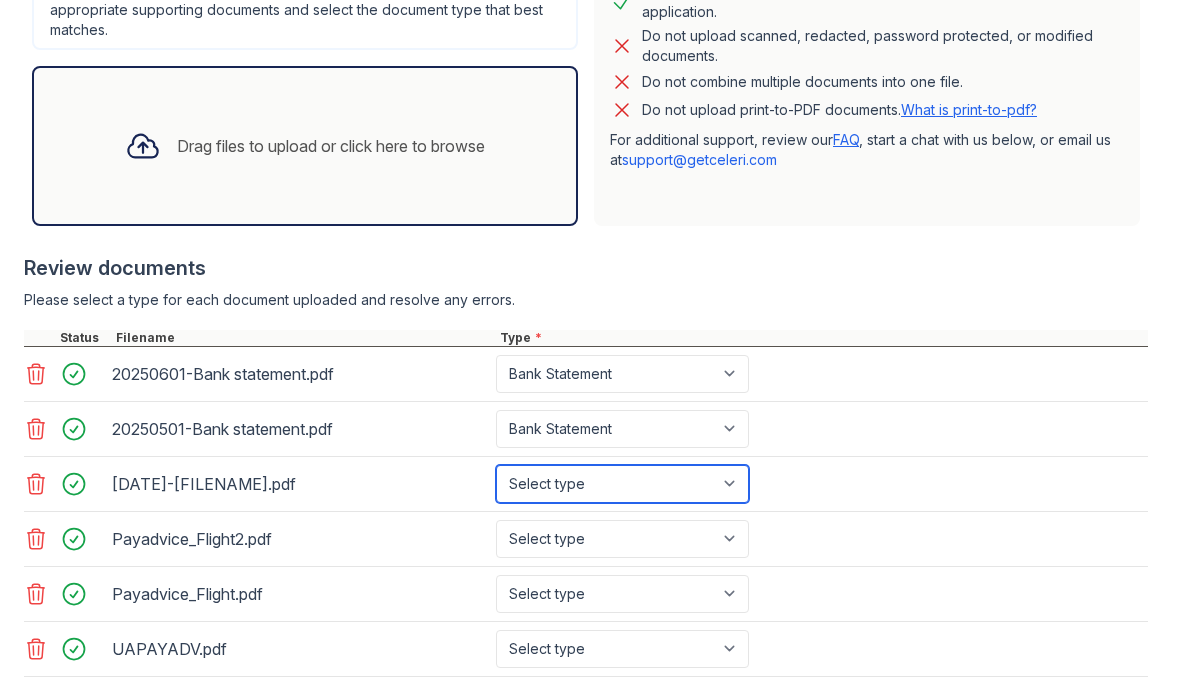 select on "bank_statement" 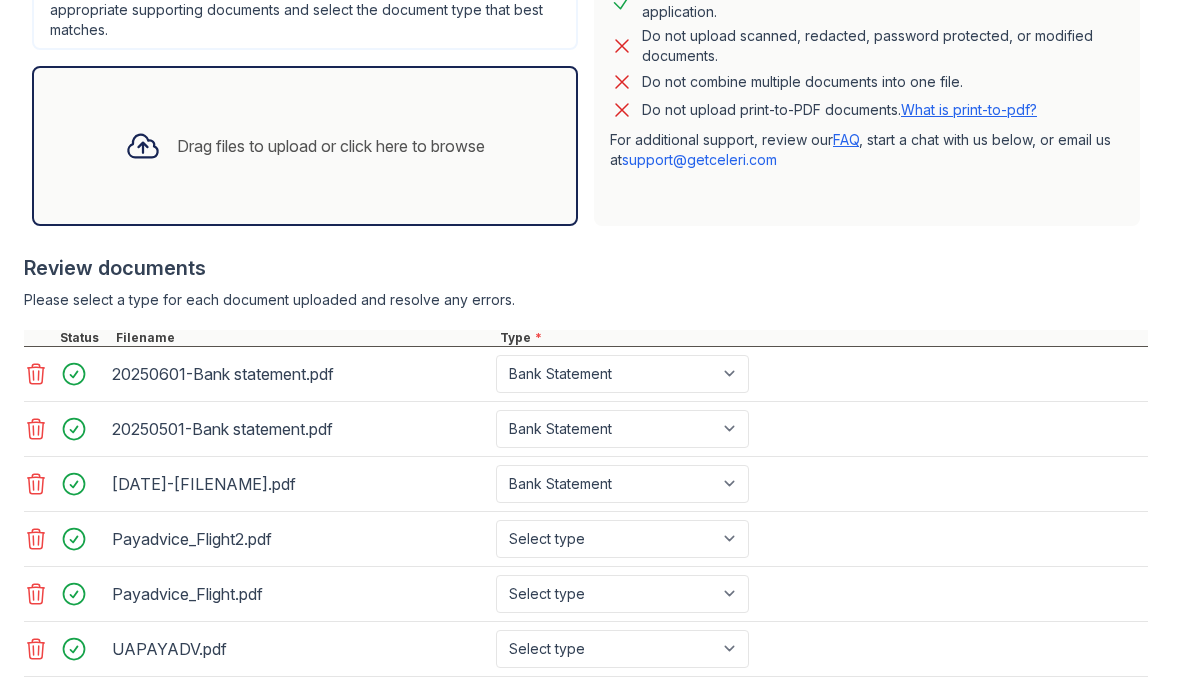 click on "Select type
Paystub
Bank Statement
Offer Letter
Tax Documents
Benefit Award Letter
Investment Account Statement
Other" at bounding box center (622, 539) 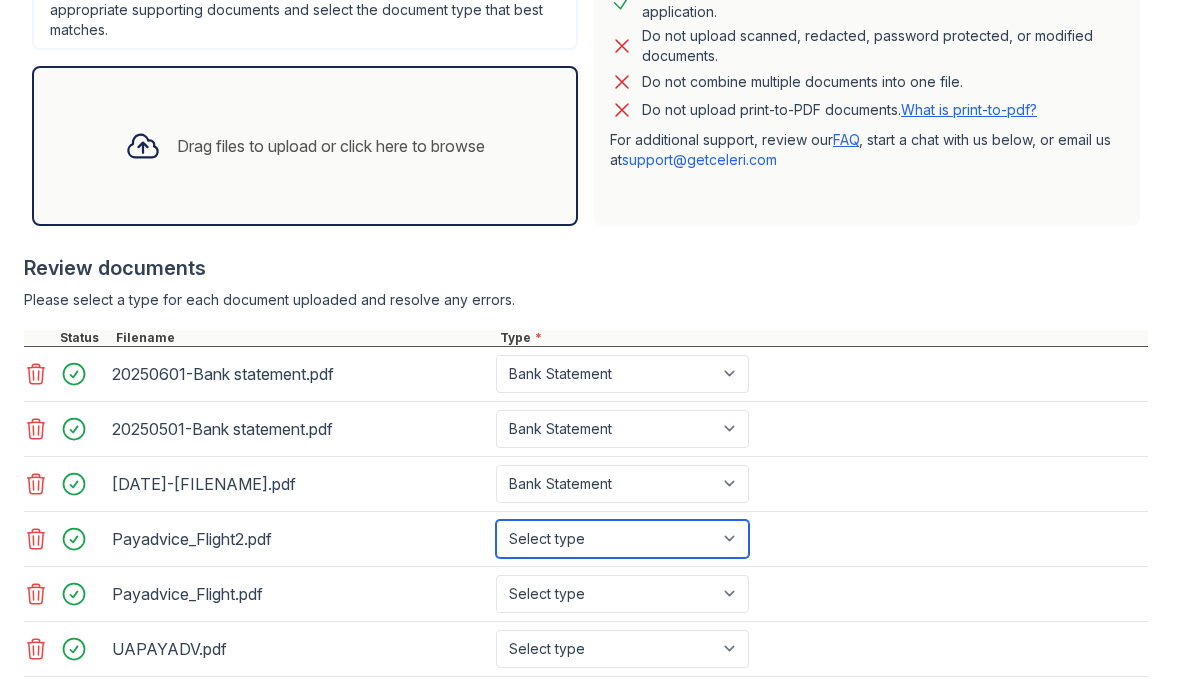 select on "paystub" 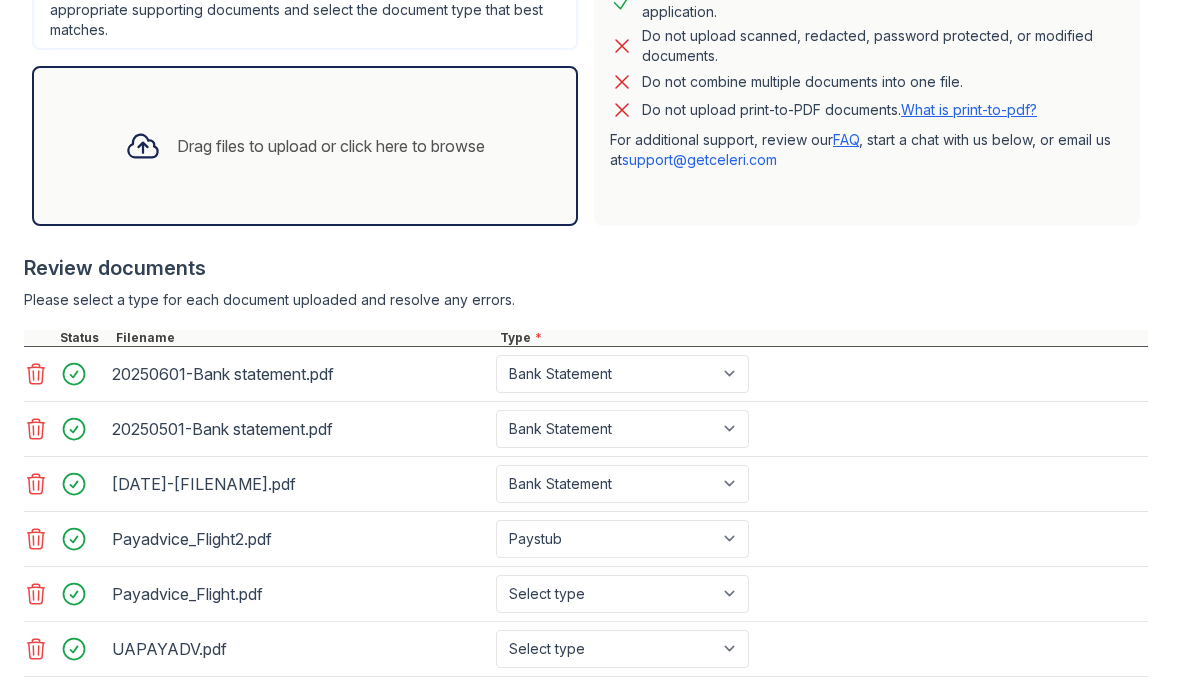 click on "Select type
Paystub
Bank Statement
Offer Letter
Tax Documents
Benefit Award Letter
Investment Account Statement
Other" at bounding box center (622, 594) 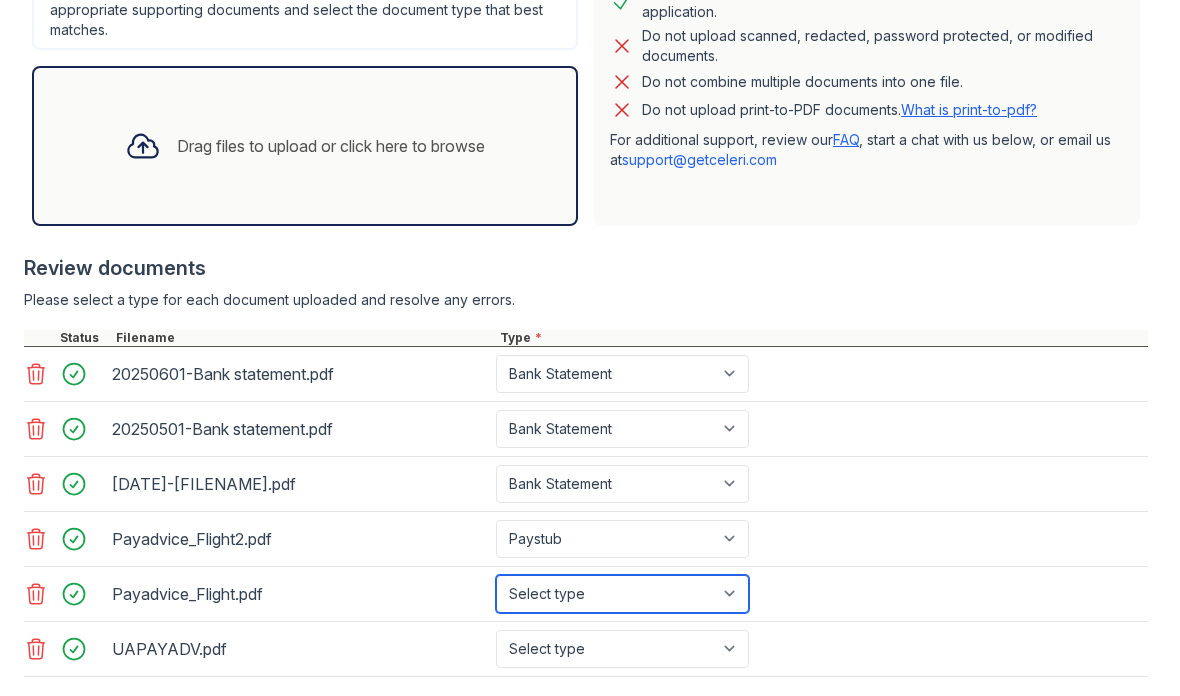 select on "paystub" 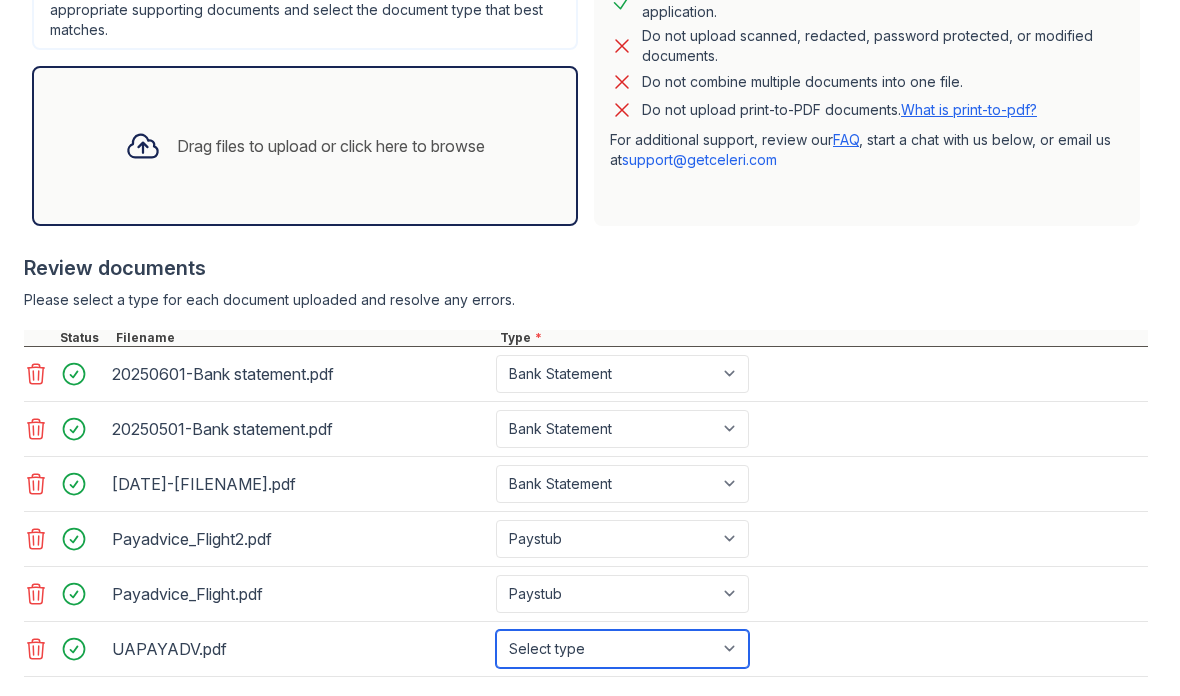 click on "Select type
Paystub
Bank Statement
Offer Letter
Tax Documents
Benefit Award Letter
Investment Account Statement
Other" at bounding box center [622, 649] 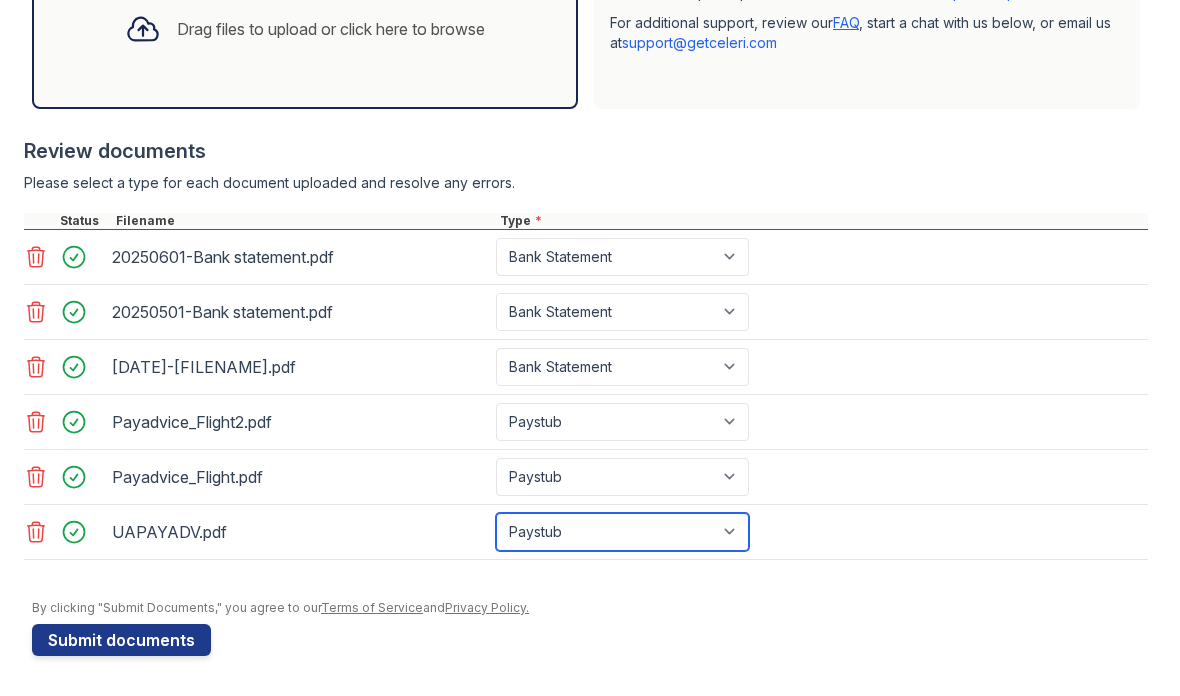 scroll, scrollTop: 679, scrollLeft: 0, axis: vertical 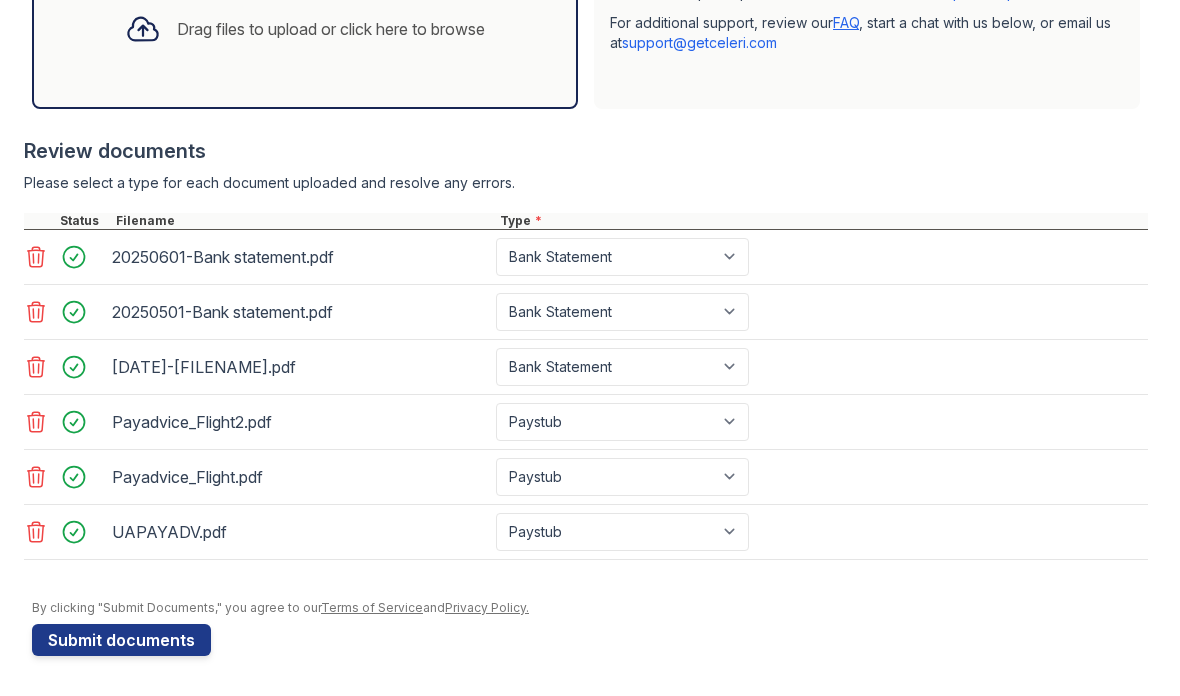 click on "Submit documents" at bounding box center (121, 640) 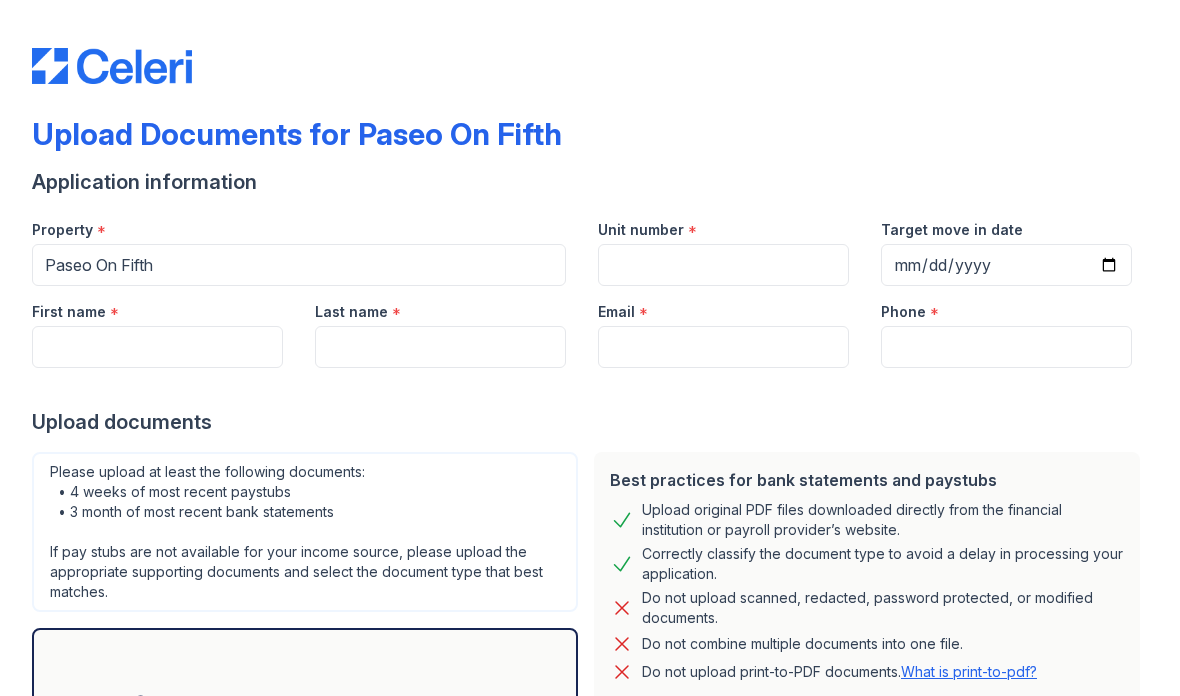 scroll, scrollTop: 0, scrollLeft: 0, axis: both 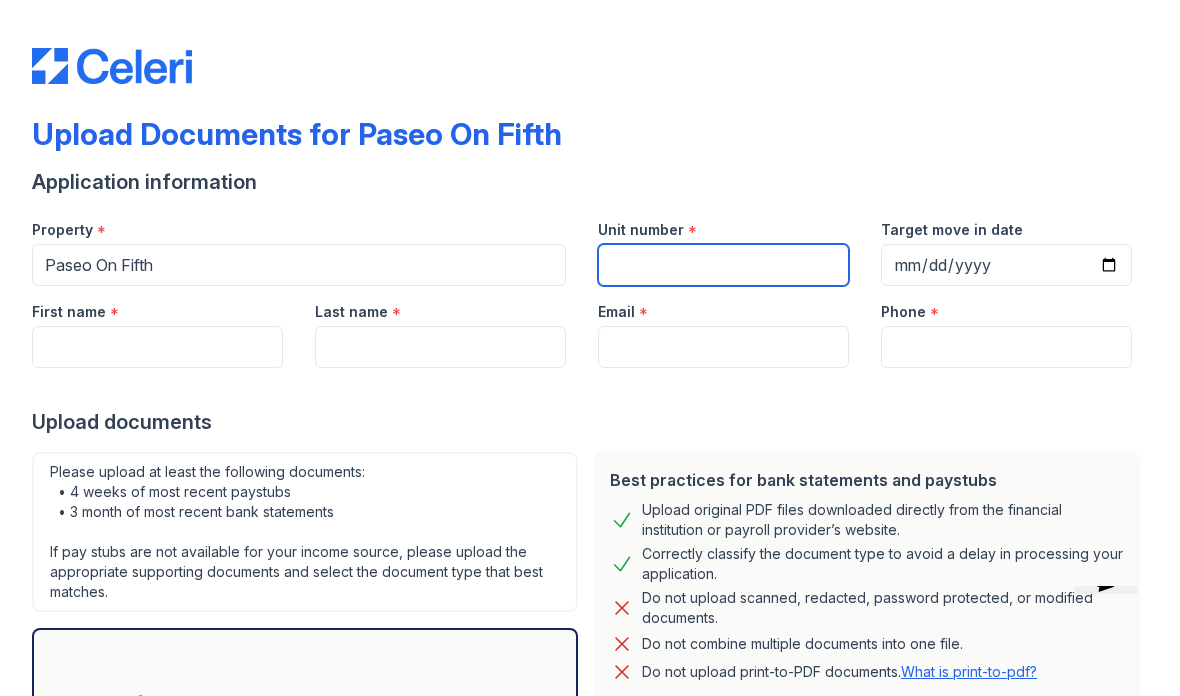 click on "Unit number" at bounding box center [723, 265] 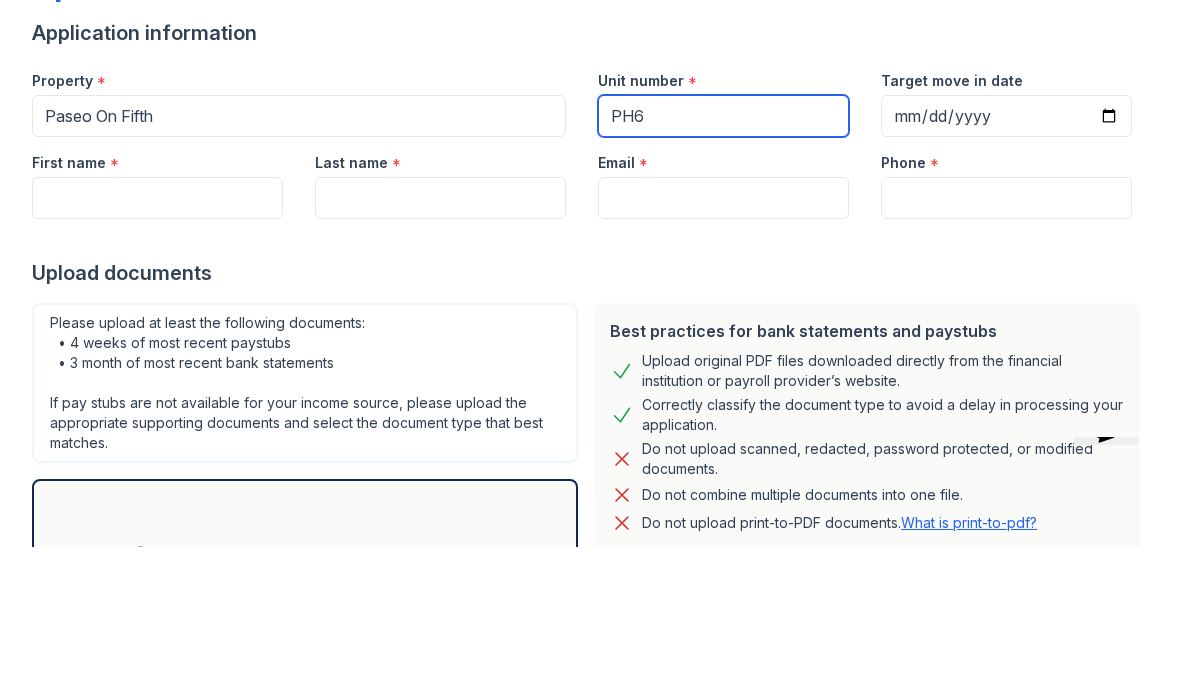 type on "PH6" 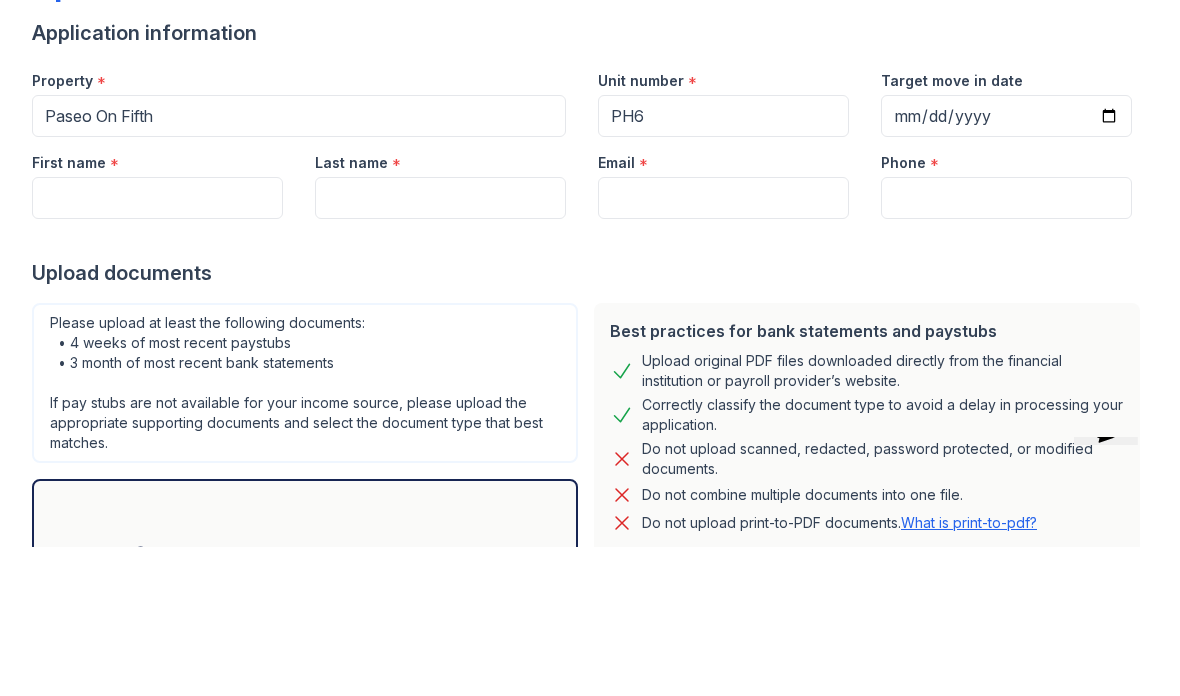 click on "First name" at bounding box center (157, 347) 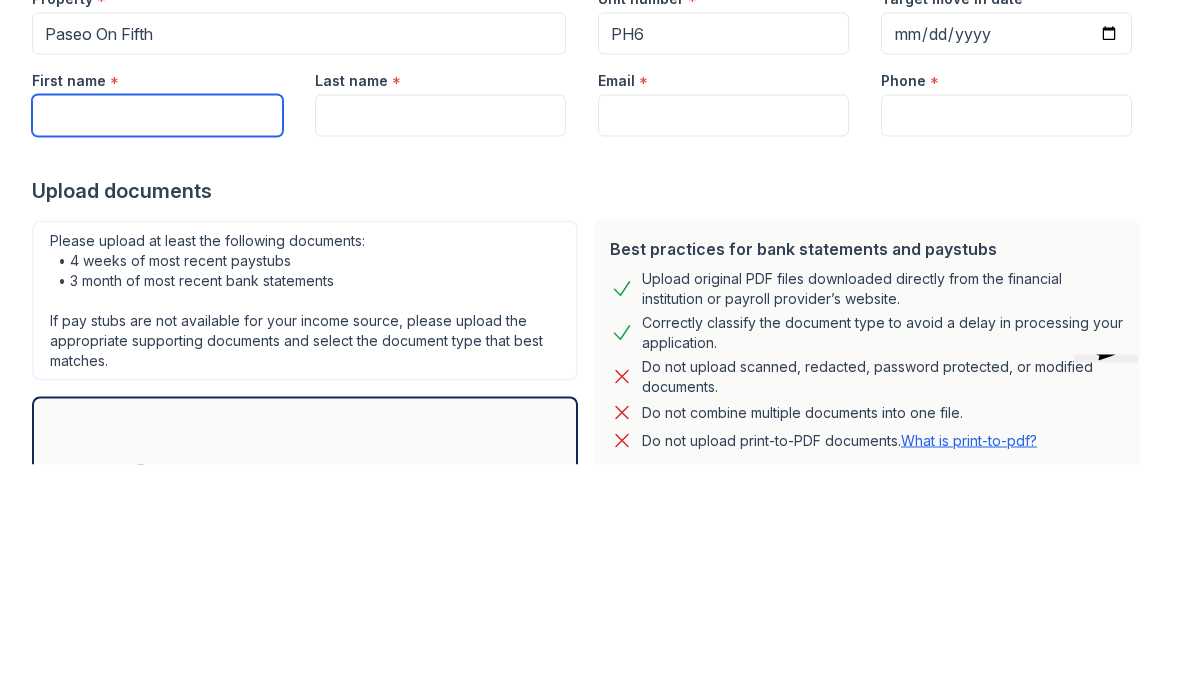 type on "Marie" 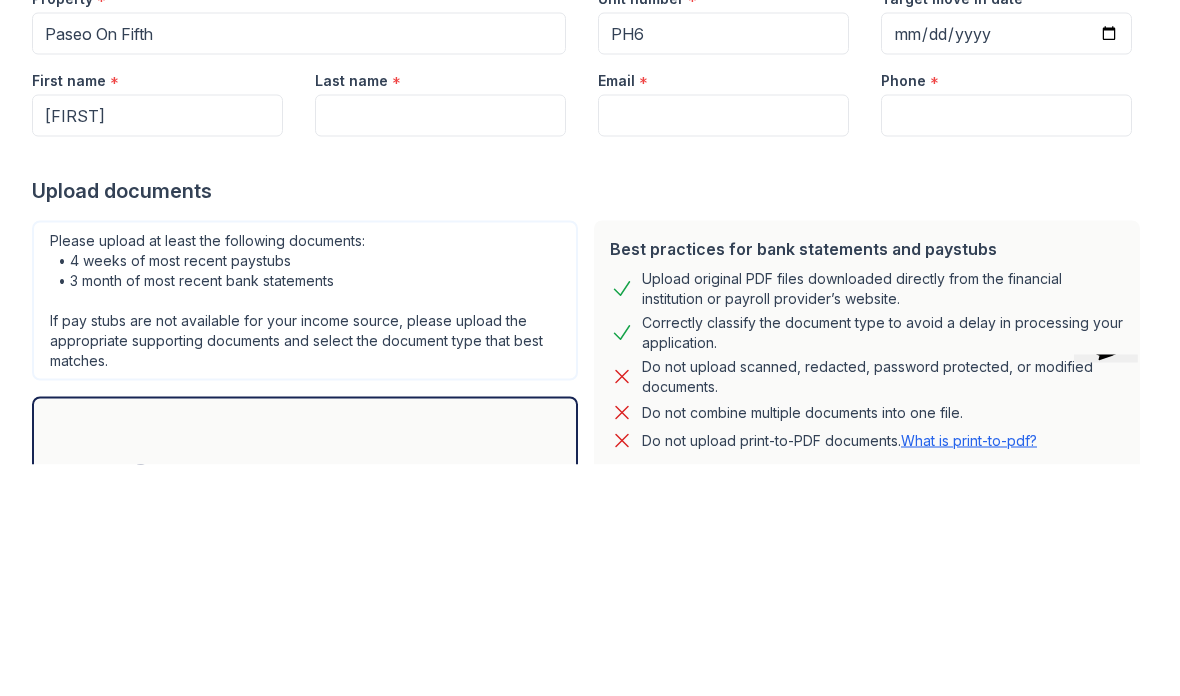 type on "Coletti" 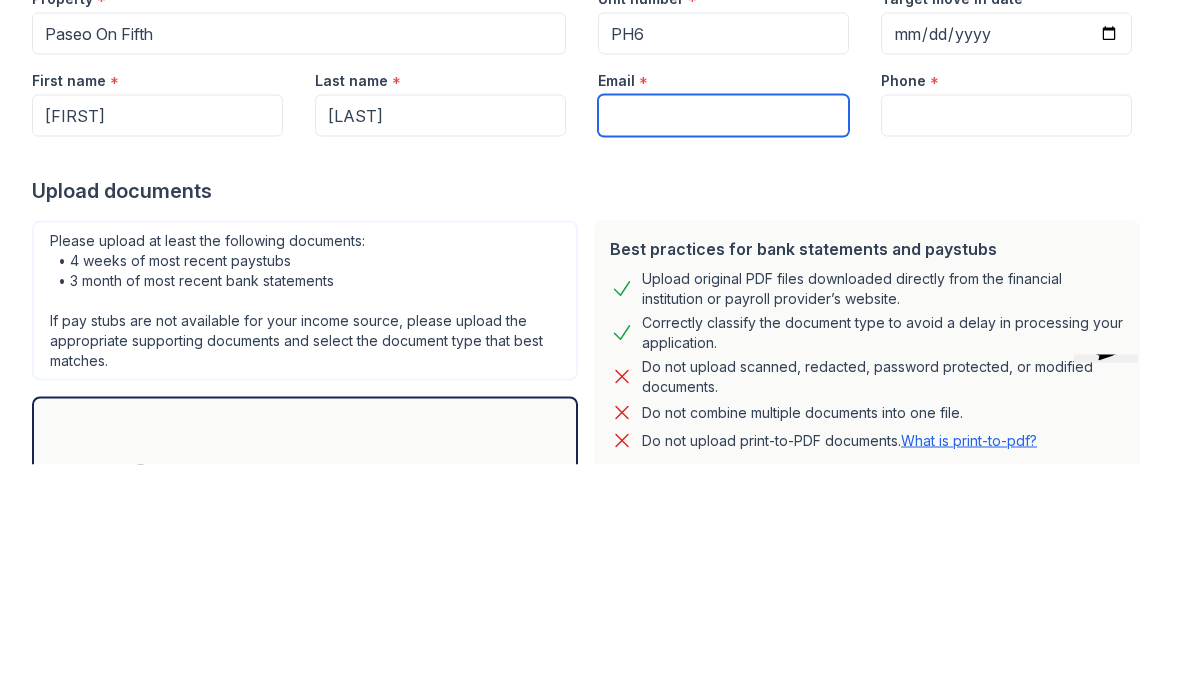 type on "[EMAIL]" 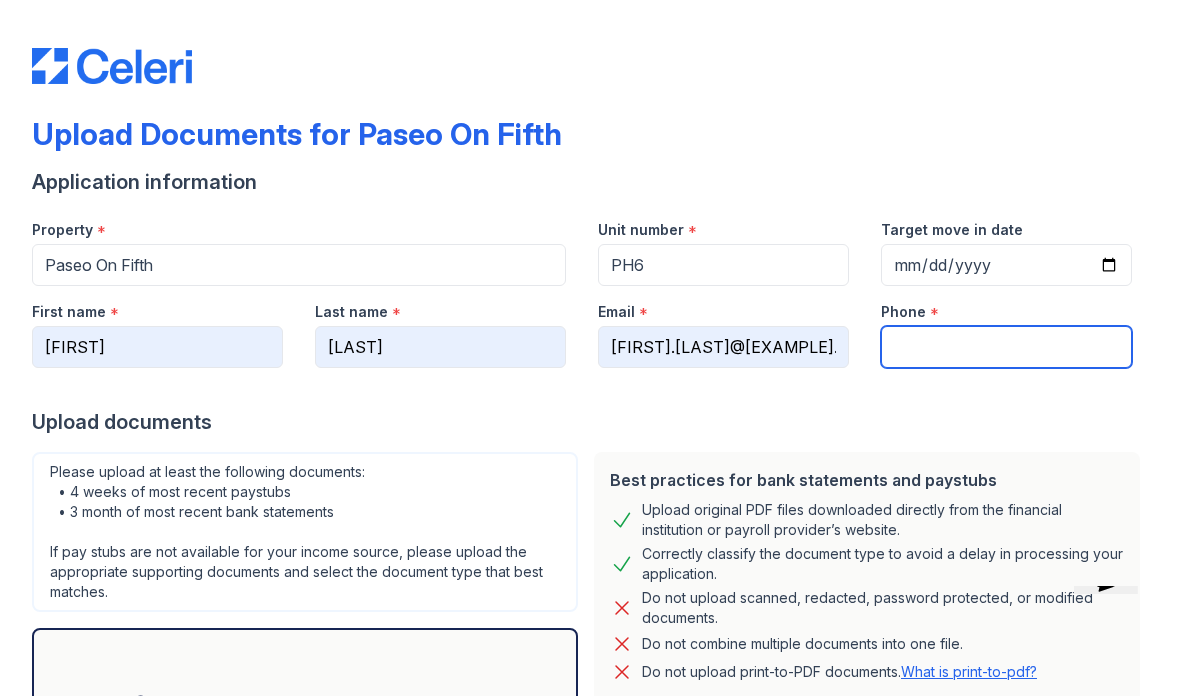 type on "[NUMBER]" 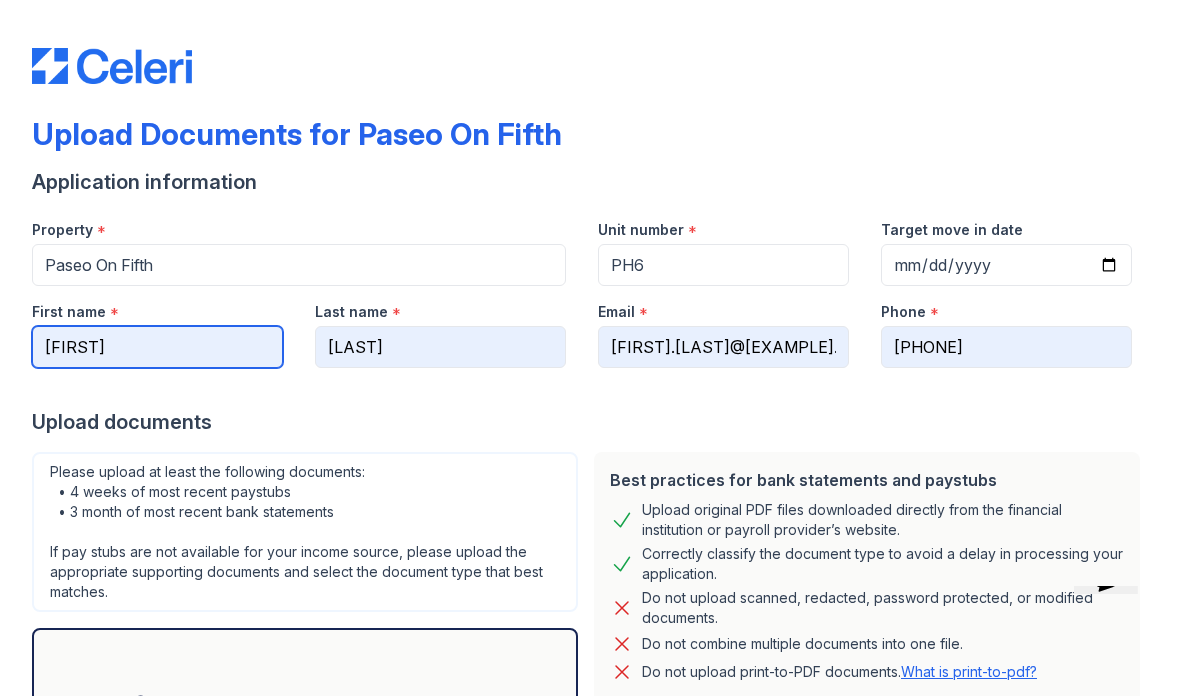 scroll, scrollTop: 0, scrollLeft: 0, axis: both 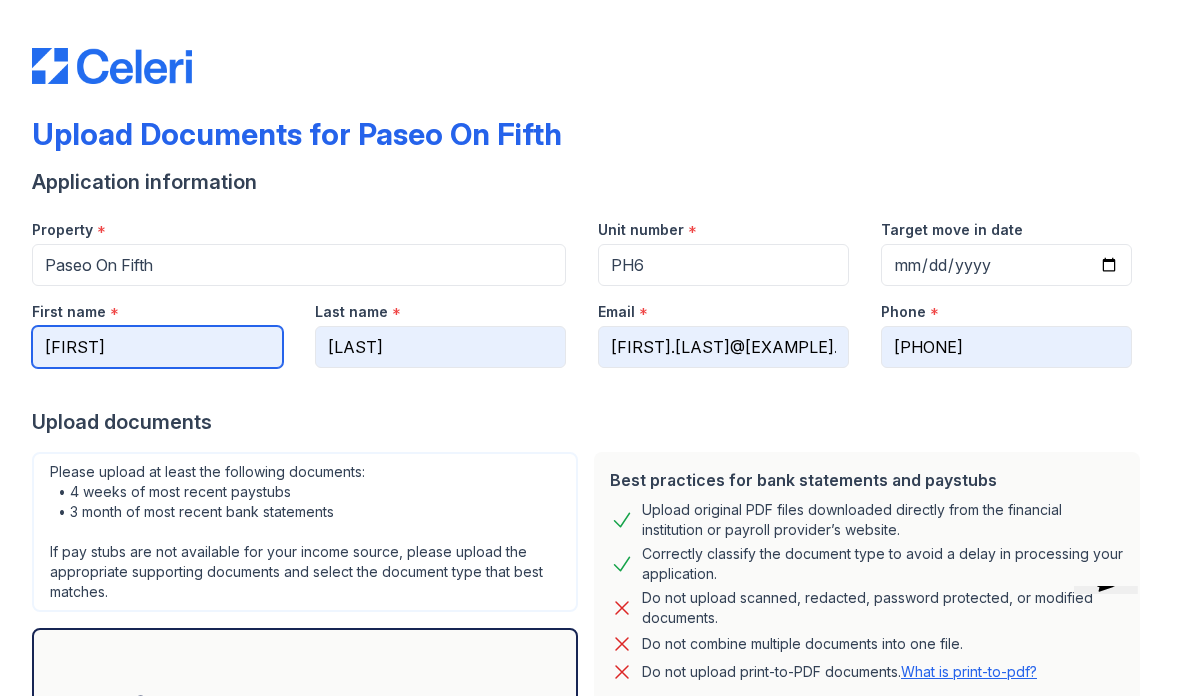 click on "Marie" at bounding box center [157, 347] 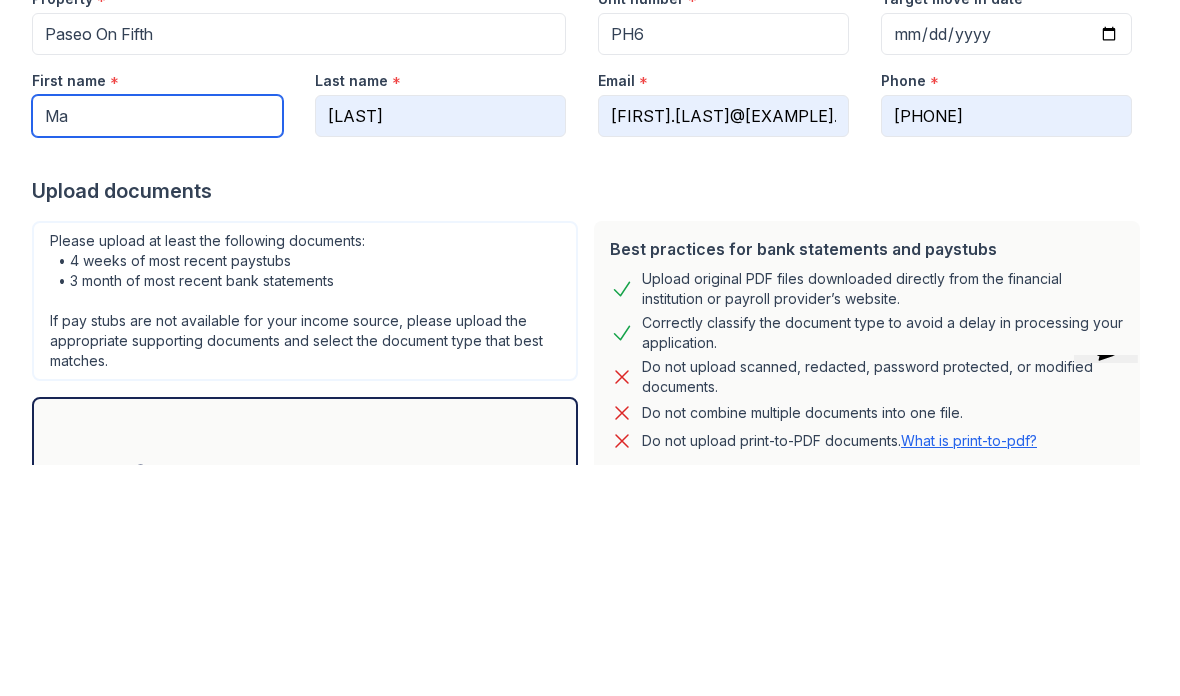 type on "M" 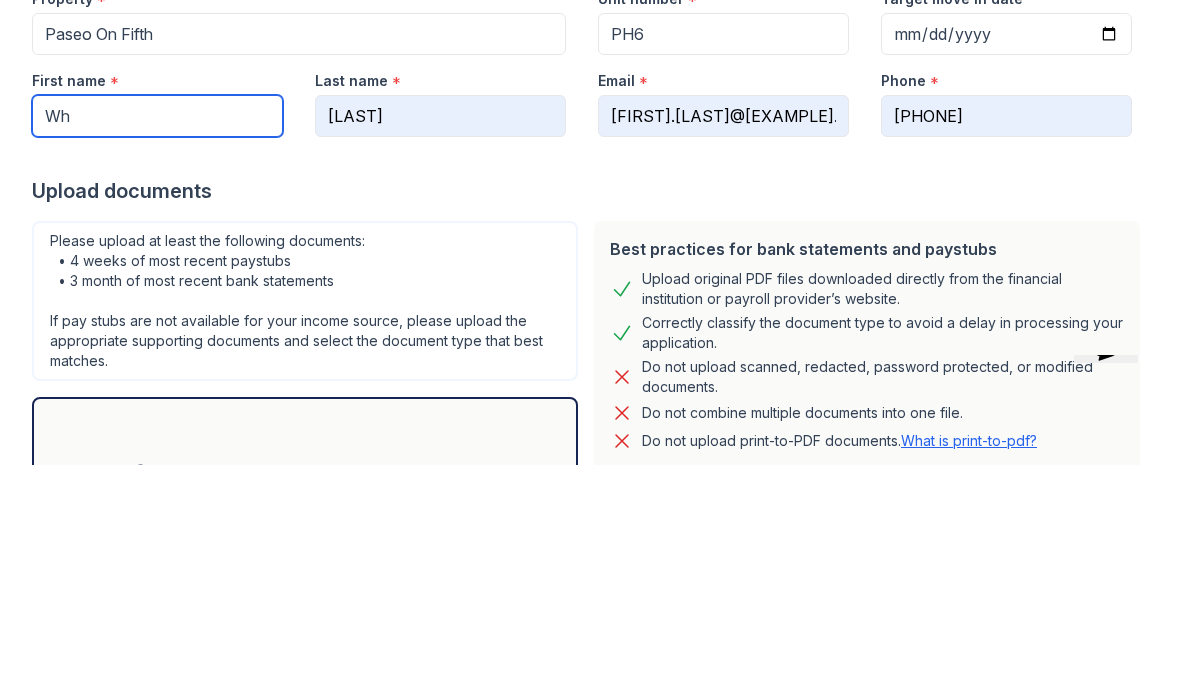 type on "W" 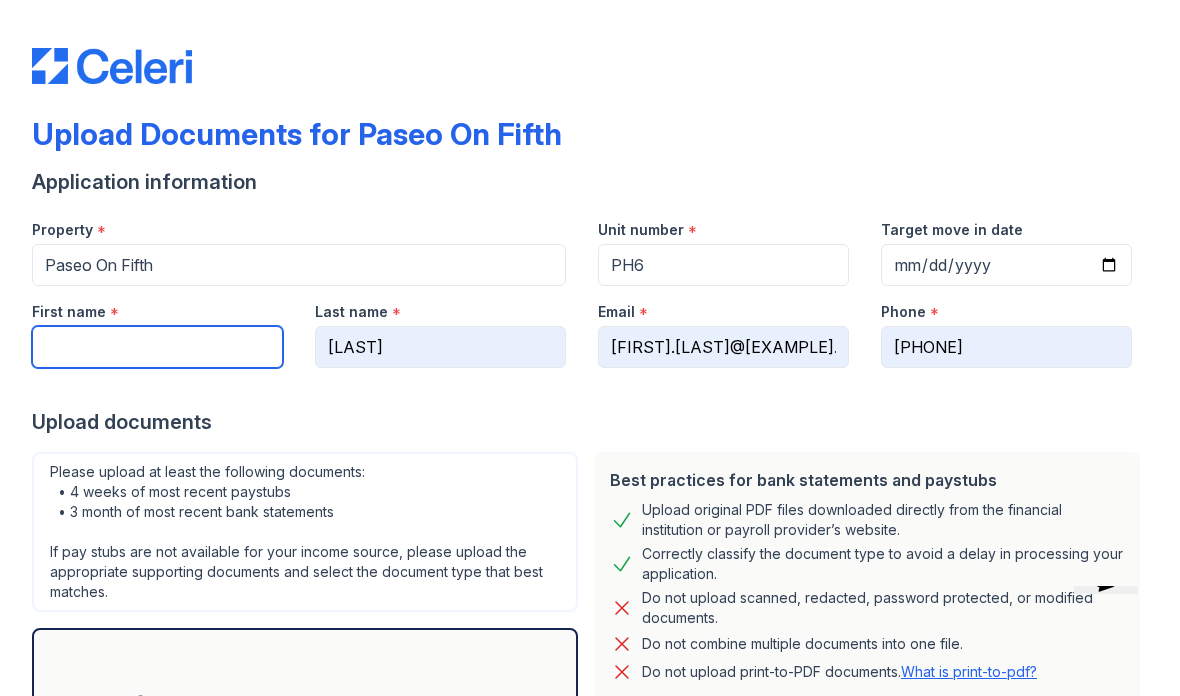 click on "First name" at bounding box center [157, 347] 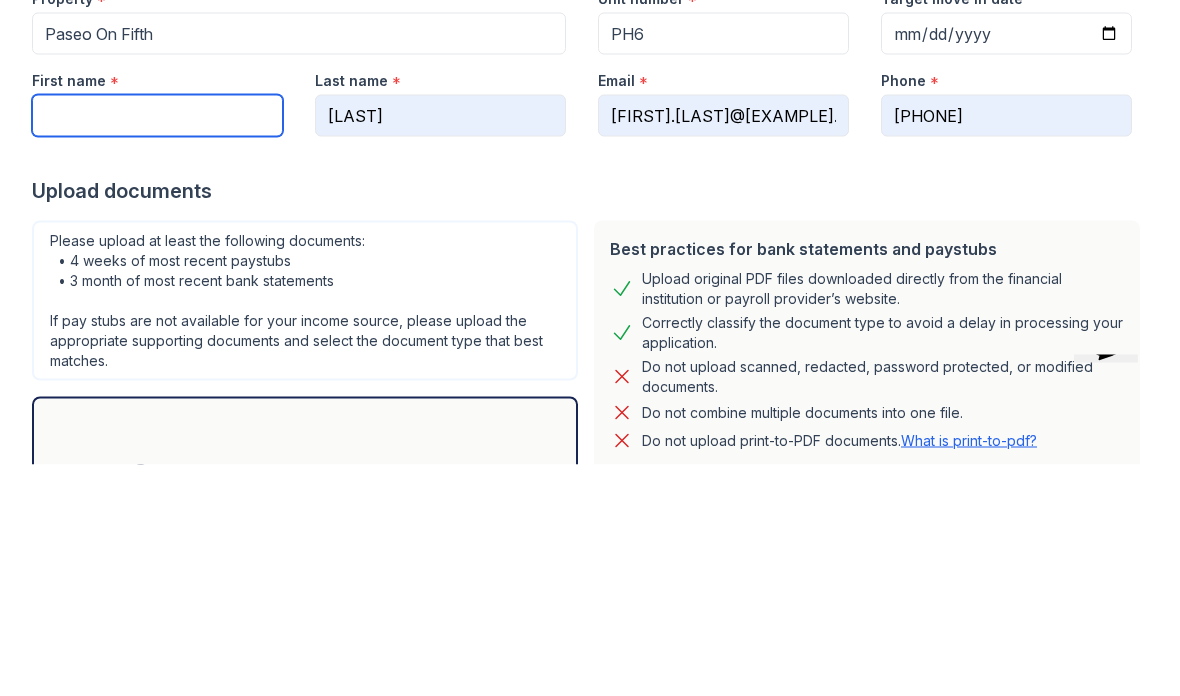 type on "Marie" 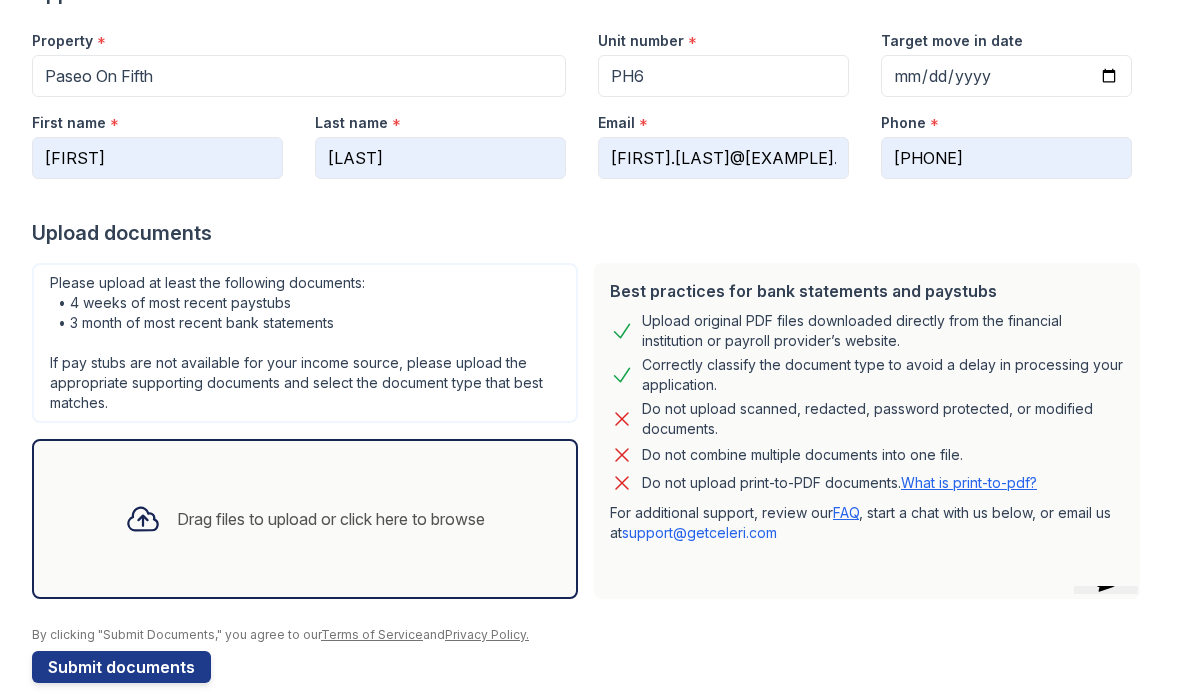 scroll, scrollTop: 203, scrollLeft: 0, axis: vertical 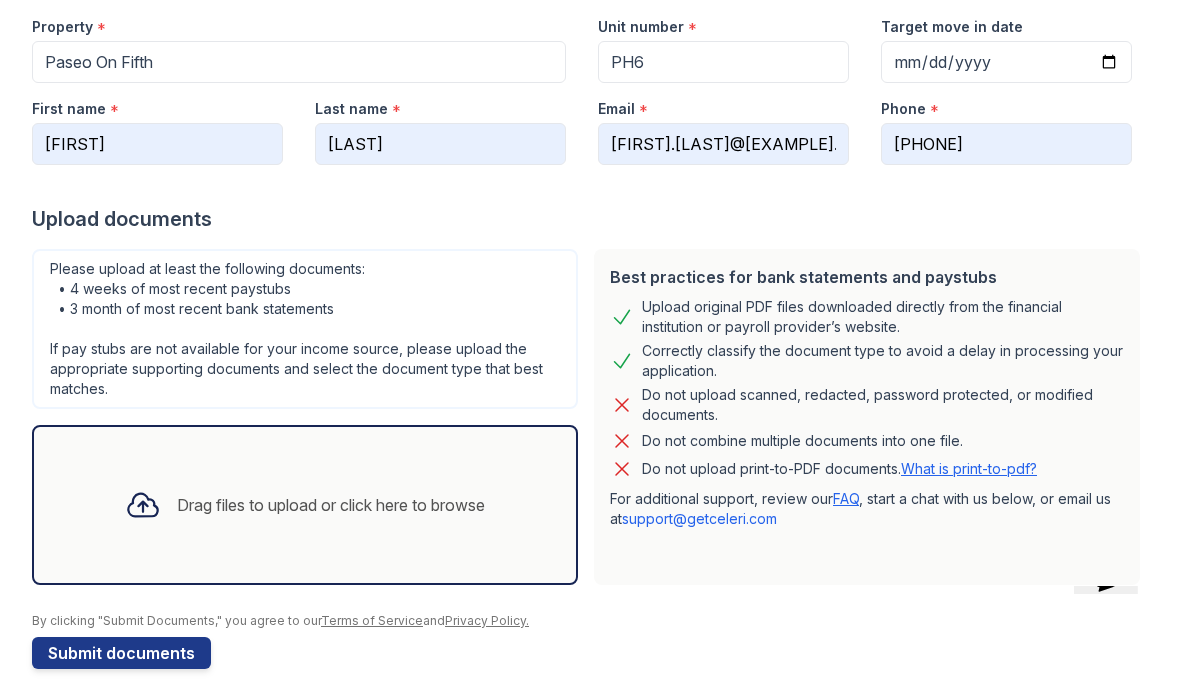 click on "Drag files to upload or click here to browse" at bounding box center (331, 505) 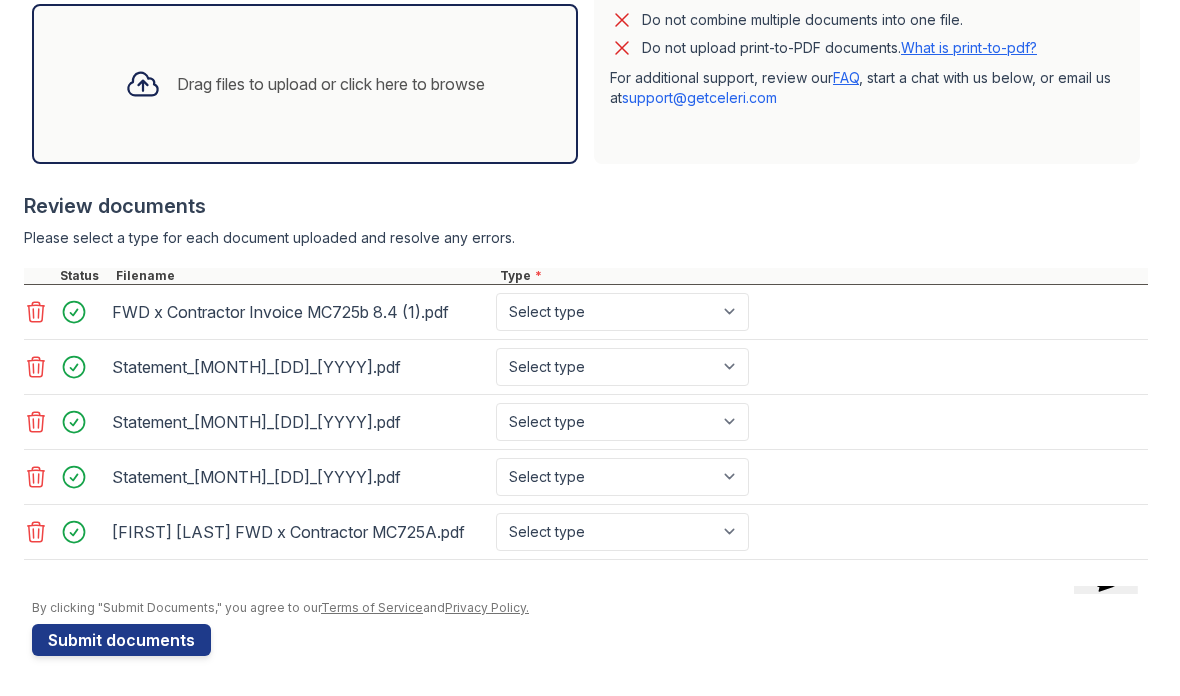 scroll, scrollTop: 624, scrollLeft: 0, axis: vertical 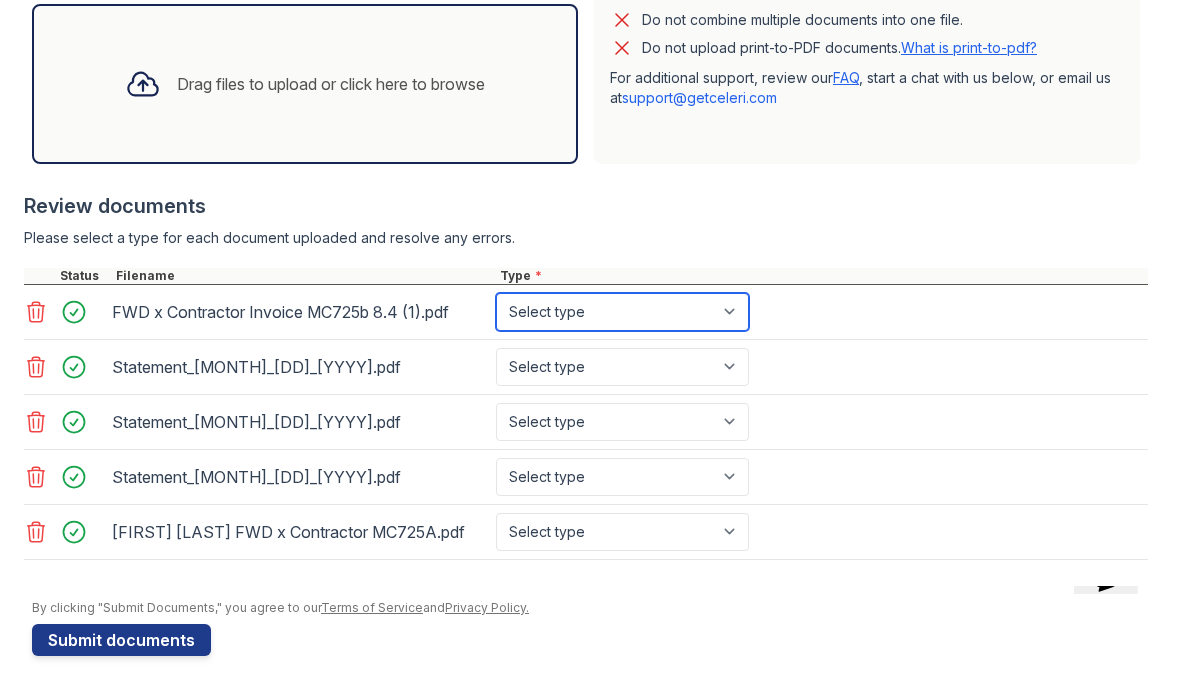 click on "Select type
Paystub
Bank Statement
Offer Letter
Tax Documents
Benefit Award Letter
Investment Account Statement
Other" at bounding box center [622, 312] 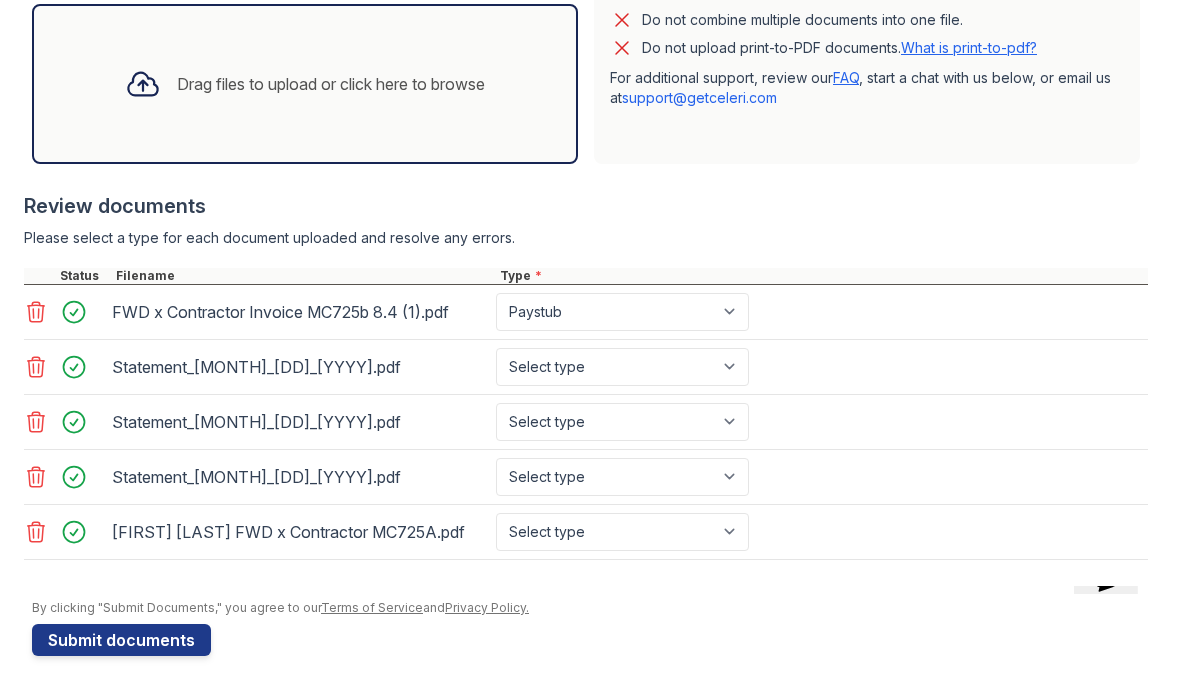 click on "Select type
Paystub
Bank Statement
Offer Letter
Tax Documents
Benefit Award Letter
Investment Account Statement
Other" at bounding box center [622, 532] 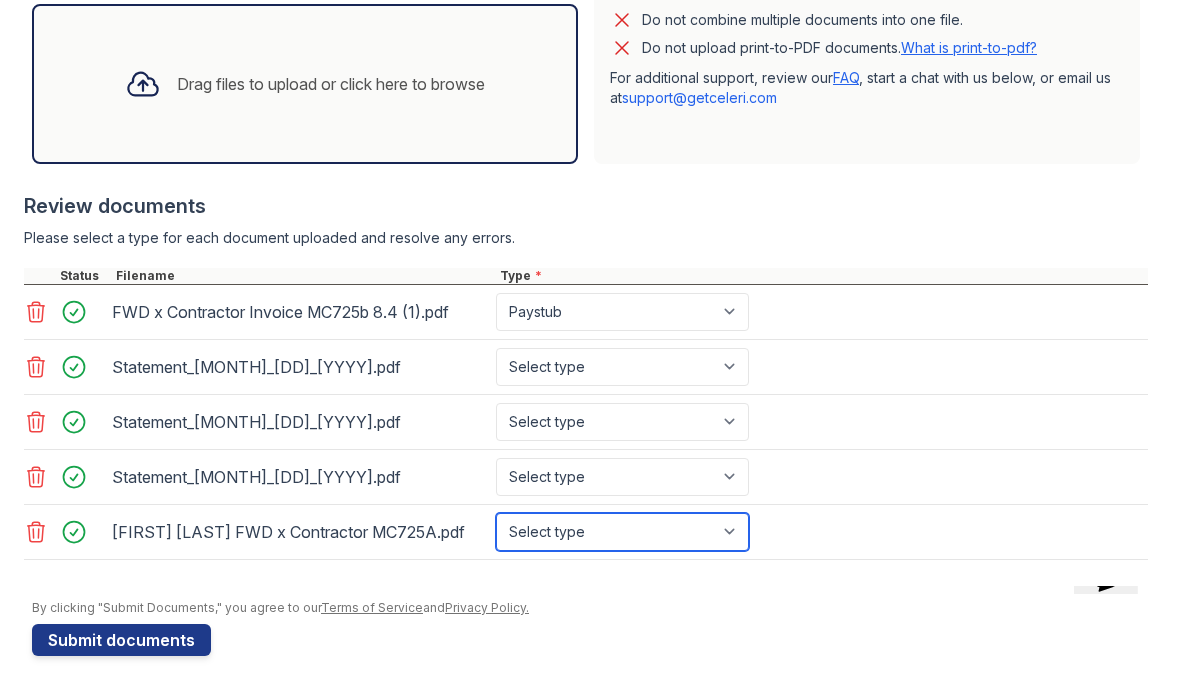 select on "paystub" 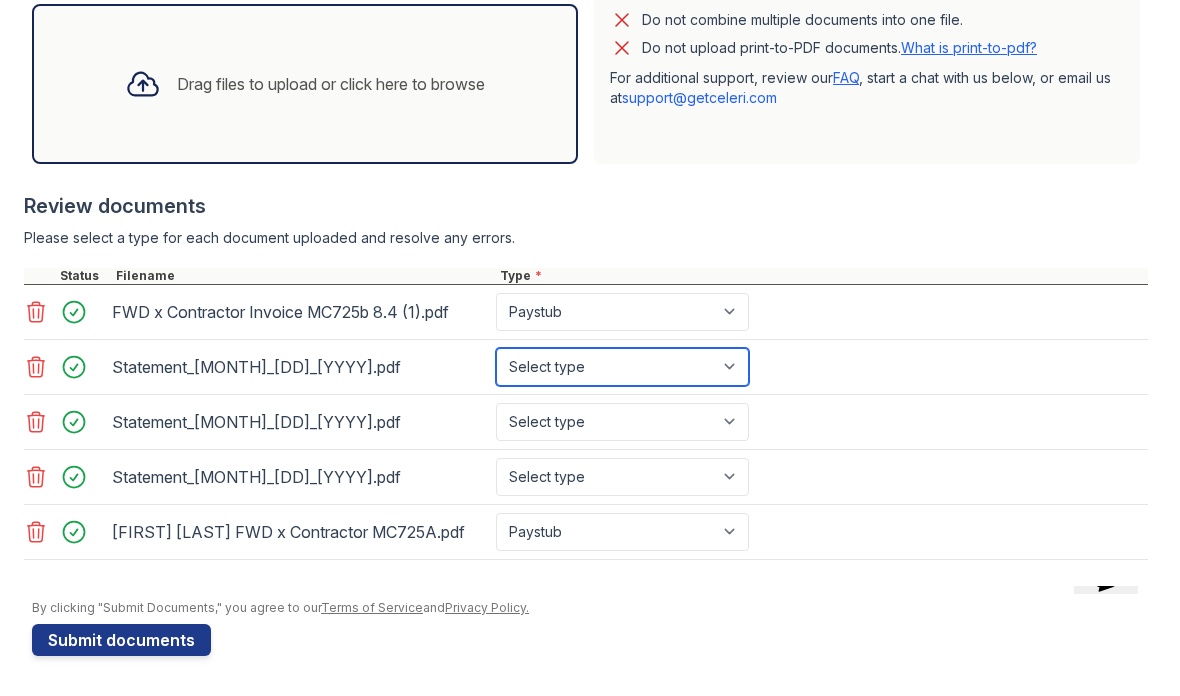 click on "Select type
Paystub
Bank Statement
Offer Letter
Tax Documents
Benefit Award Letter
Investment Account Statement
Other" at bounding box center (622, 367) 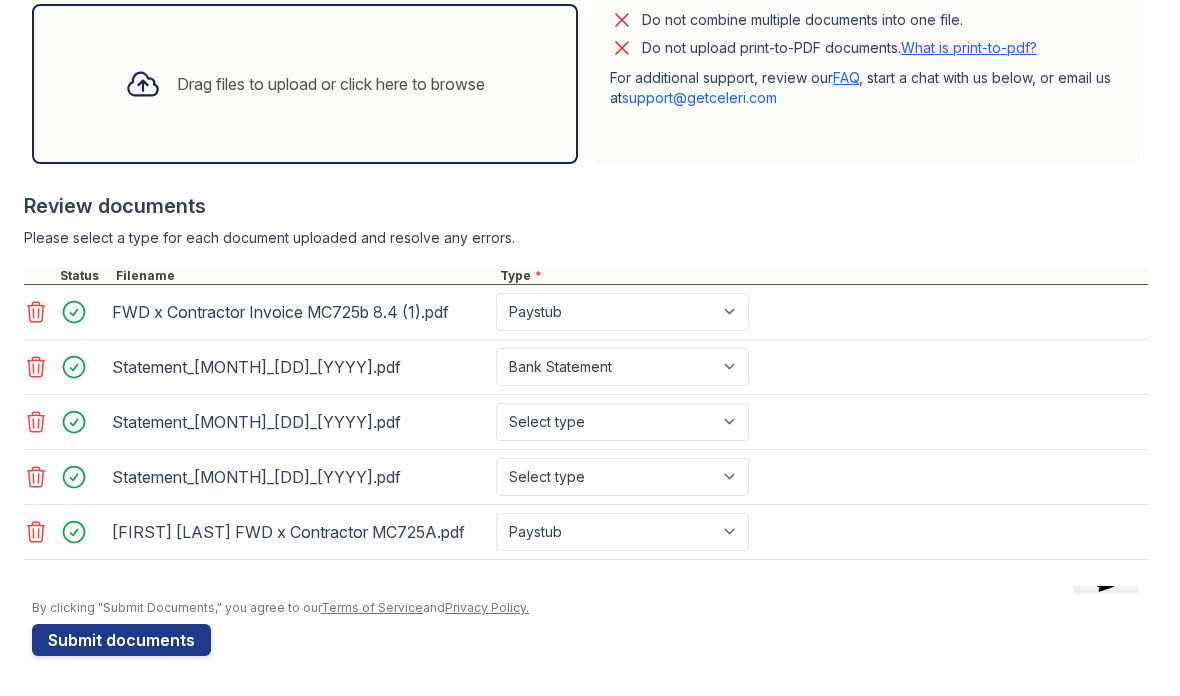click on "Select type
Paystub
Bank Statement
Offer Letter
Tax Documents
Benefit Award Letter
Investment Account Statement
Other" at bounding box center [622, 422] 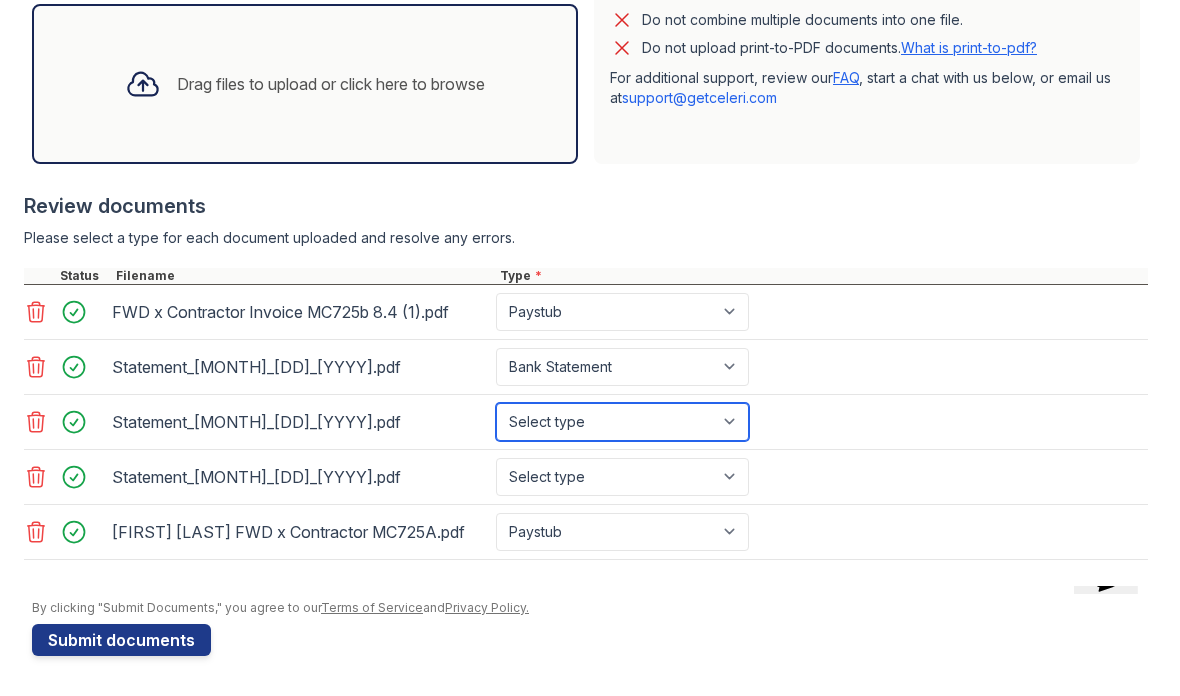 click on "Select type
Paystub
Bank Statement
Offer Letter
Tax Documents
Benefit Award Letter
Investment Account Statement
Other" at bounding box center (622, 422) 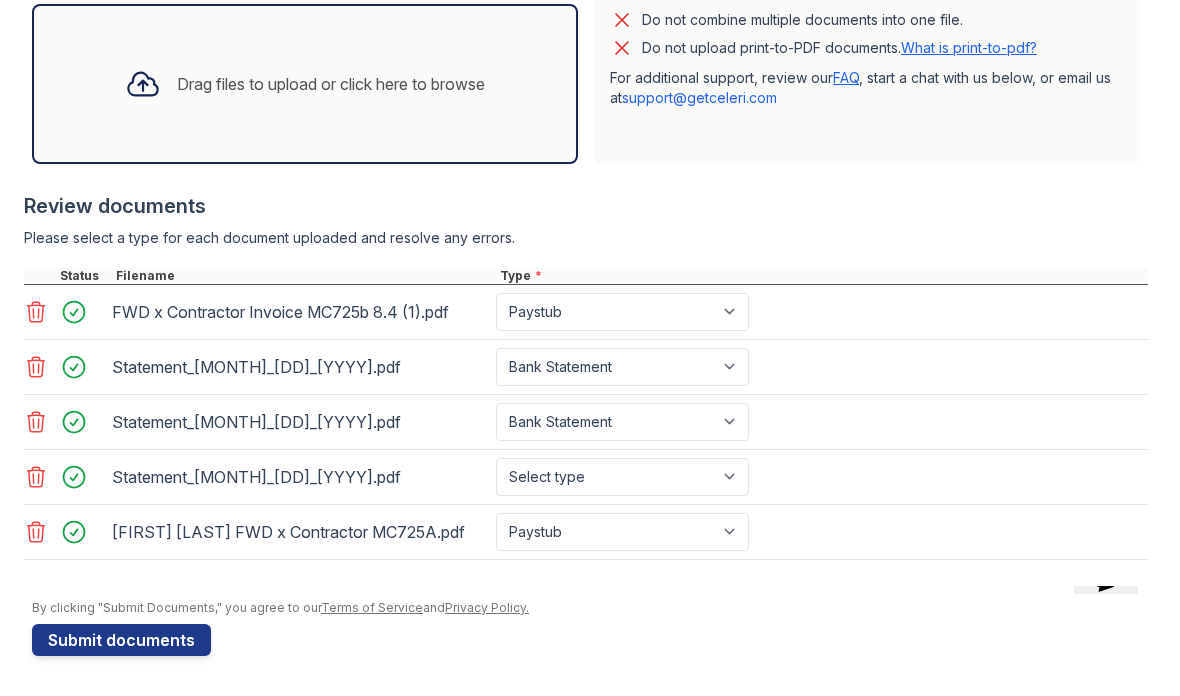 click on "Select type
Paystub
Bank Statement
Offer Letter
Tax Documents
Benefit Award Letter
Investment Account Statement
Other" at bounding box center (622, 477) 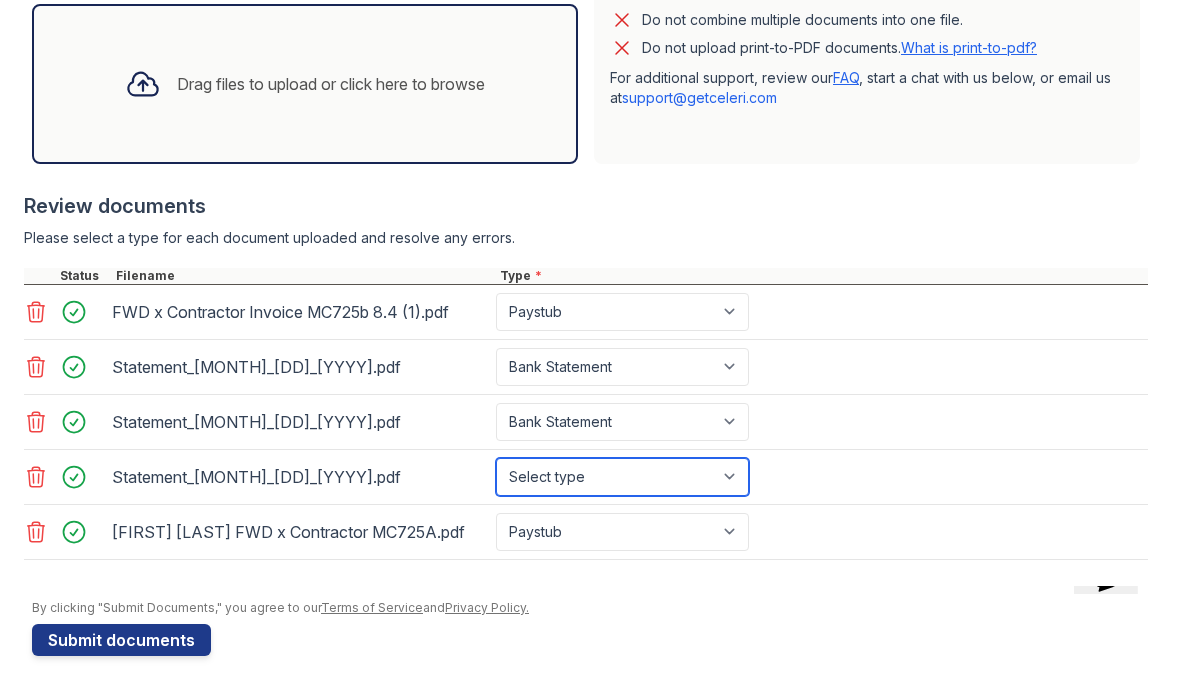 click on "Select type
Paystub
Bank Statement
Offer Letter
Tax Documents
Benefit Award Letter
Investment Account Statement
Other" at bounding box center [622, 477] 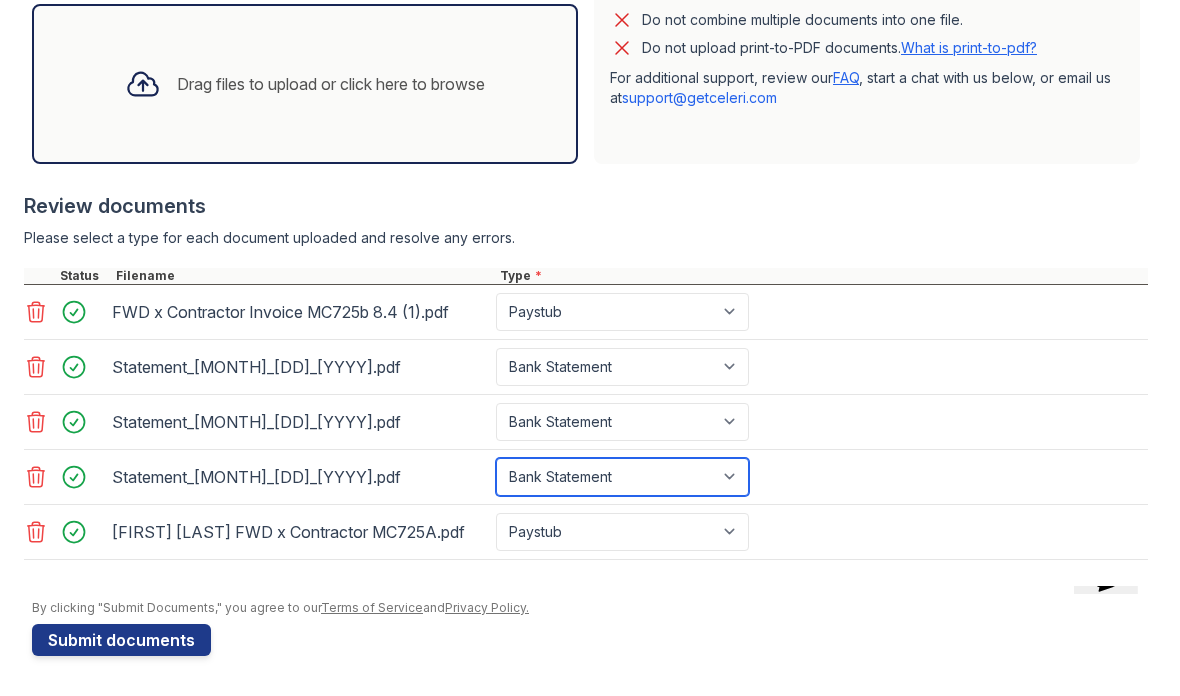 scroll, scrollTop: 624, scrollLeft: 0, axis: vertical 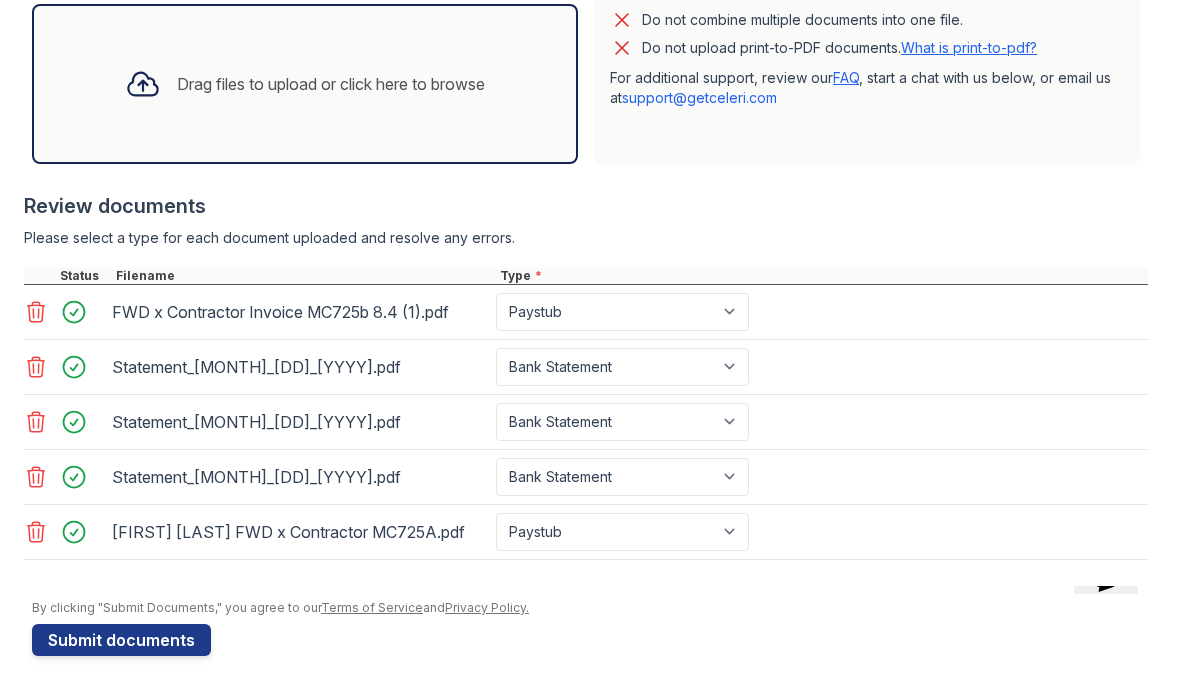 click on "Submit documents" at bounding box center (121, 640) 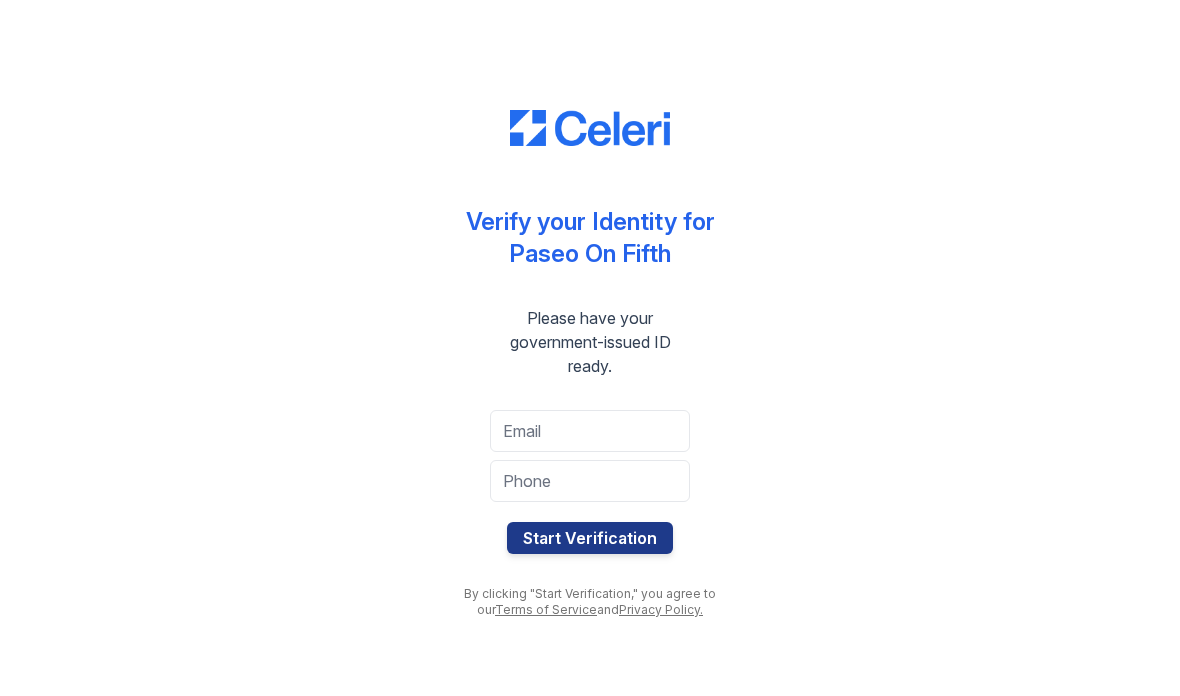 scroll, scrollTop: 0, scrollLeft: 0, axis: both 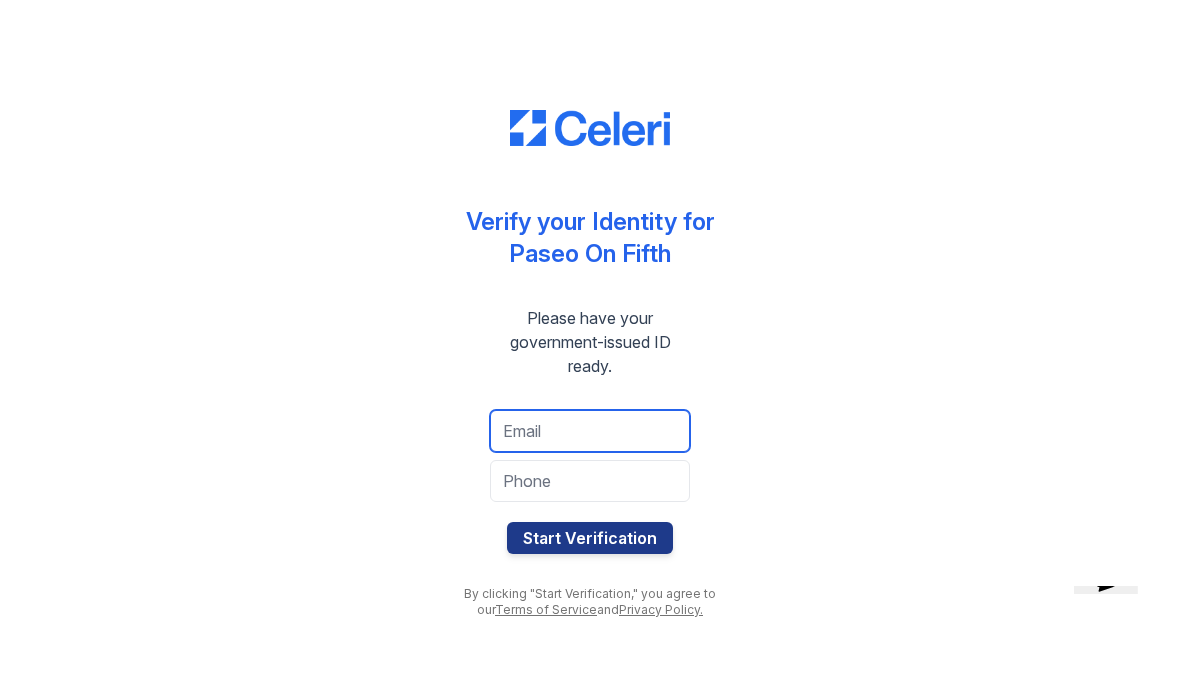 click at bounding box center [590, 431] 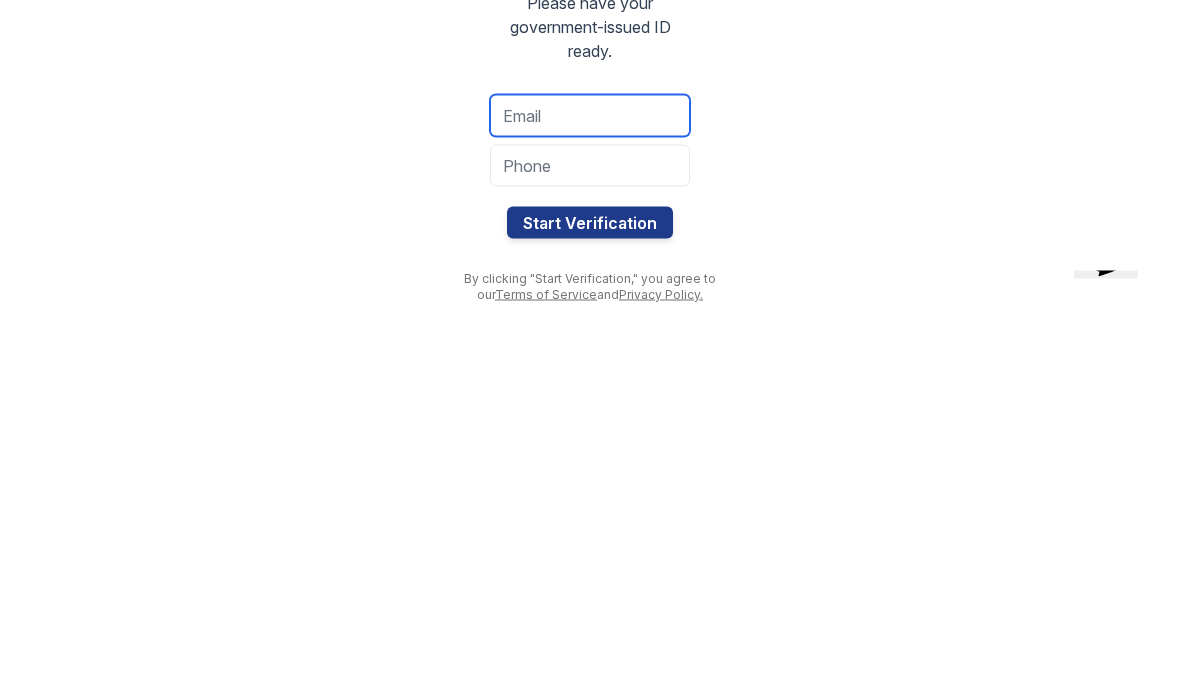type on "benjamin.jacobsen@gmail.com" 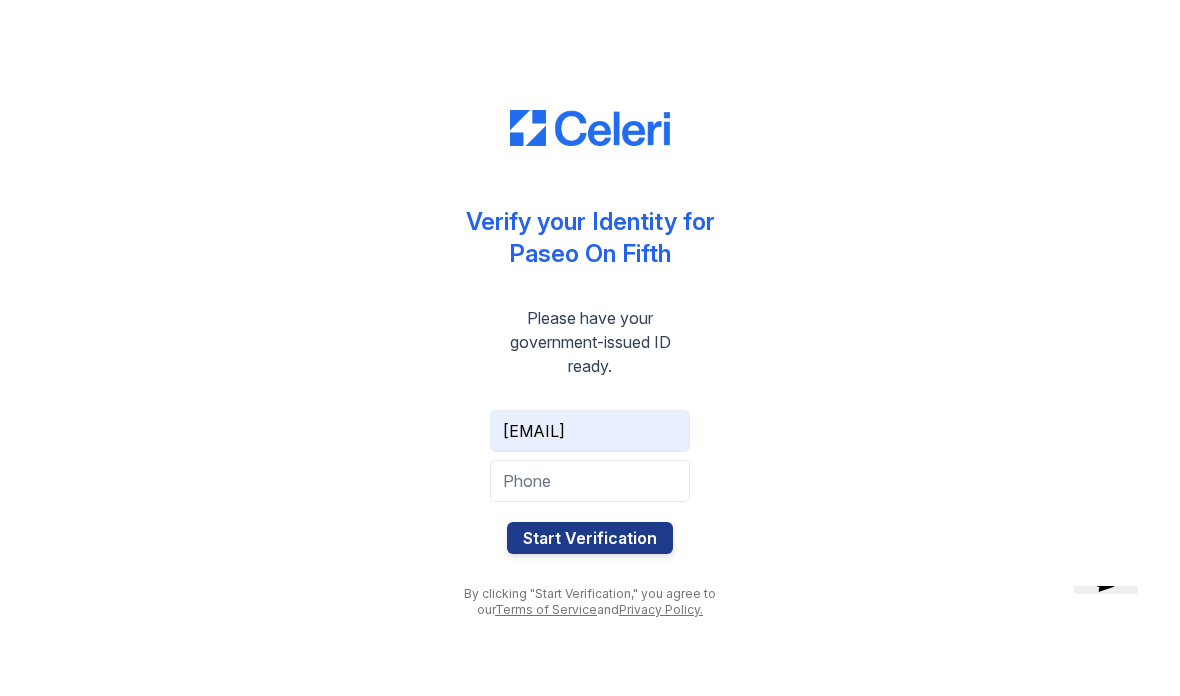 click at bounding box center (590, 481) 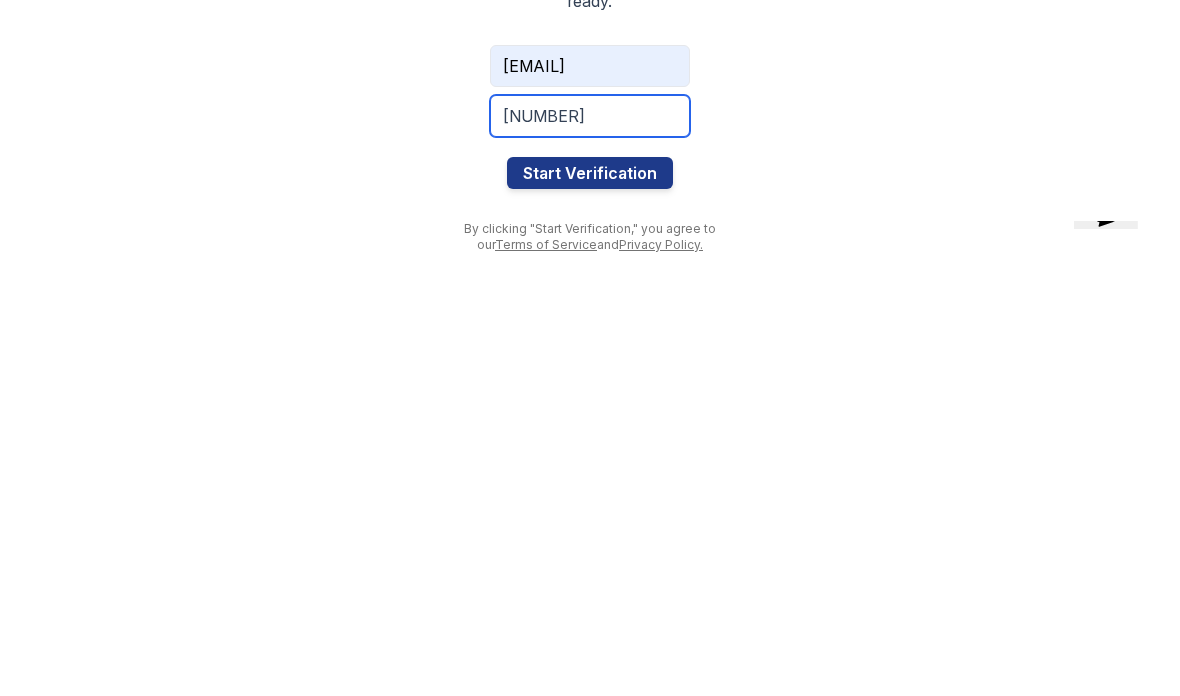 type on "4243030181" 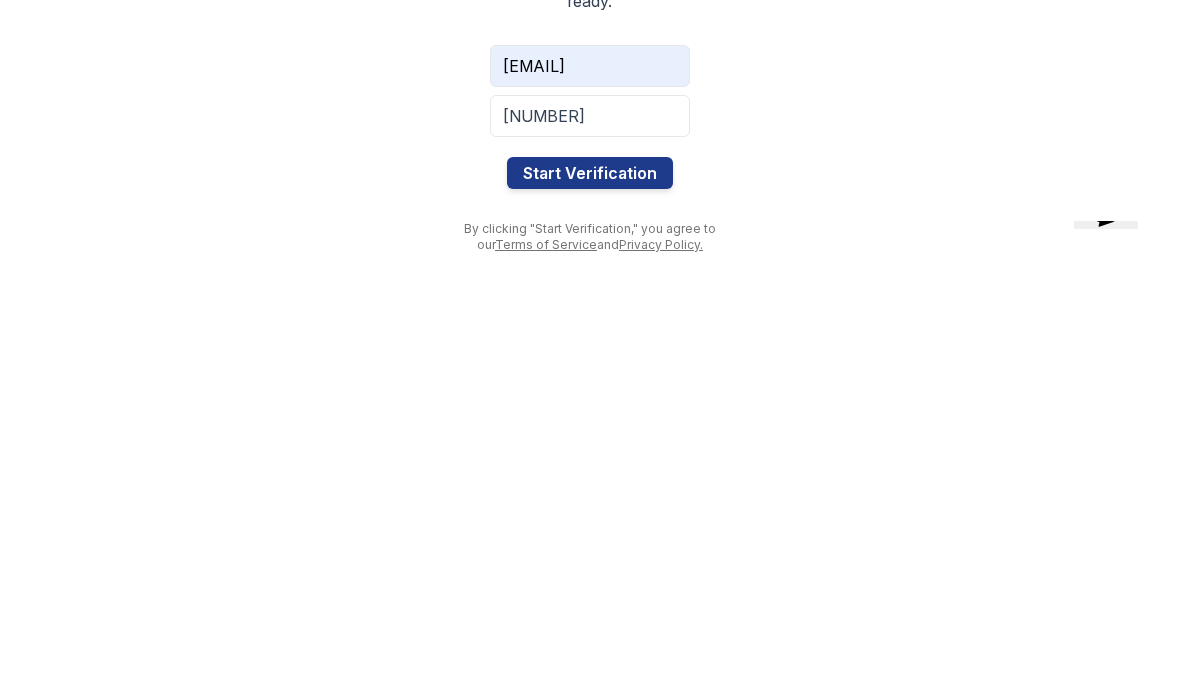 click on "Start Verification" at bounding box center (590, 538) 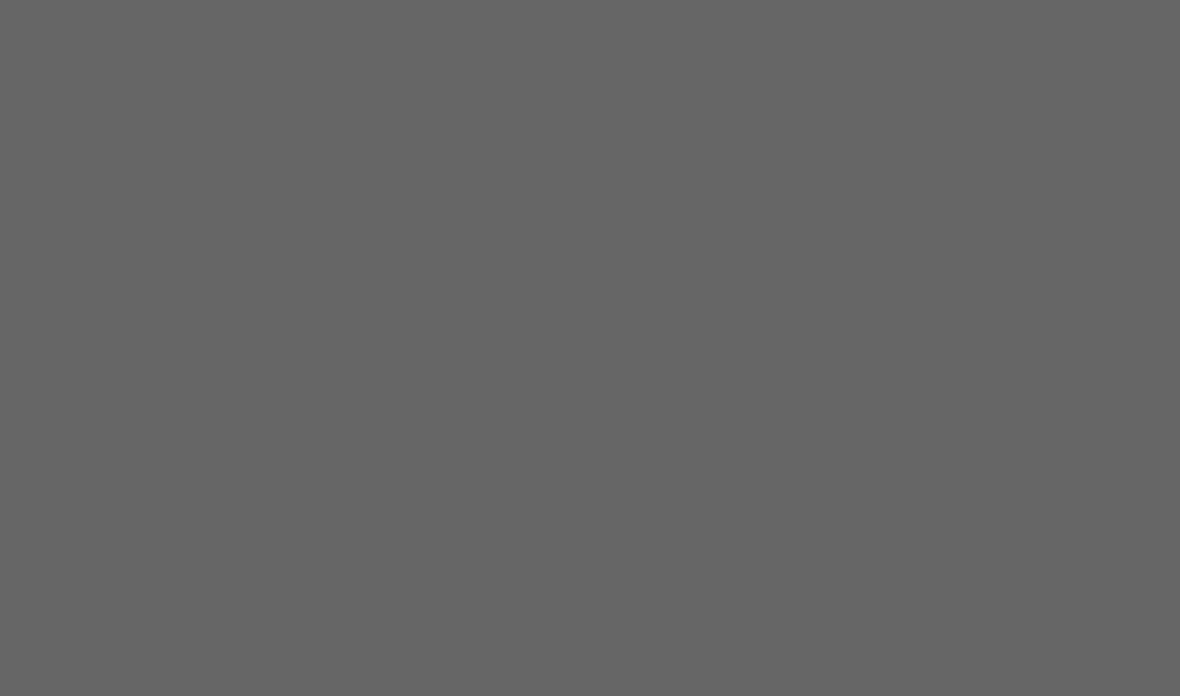 scroll, scrollTop: 0, scrollLeft: 0, axis: both 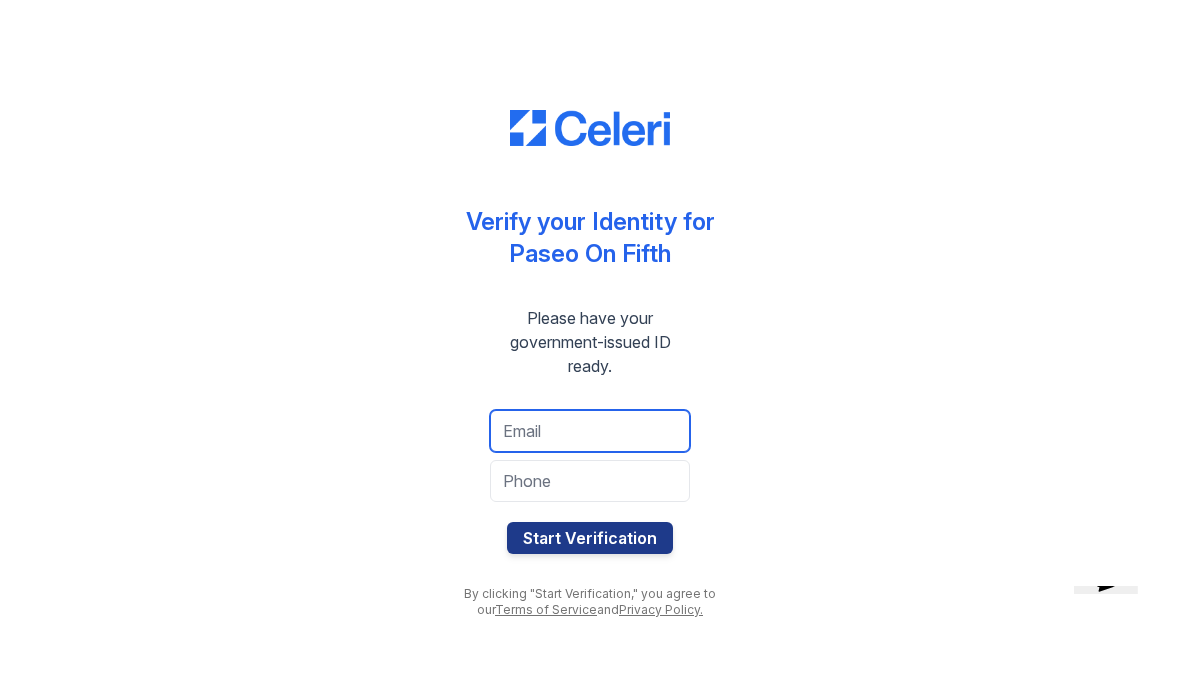 click at bounding box center [590, 431] 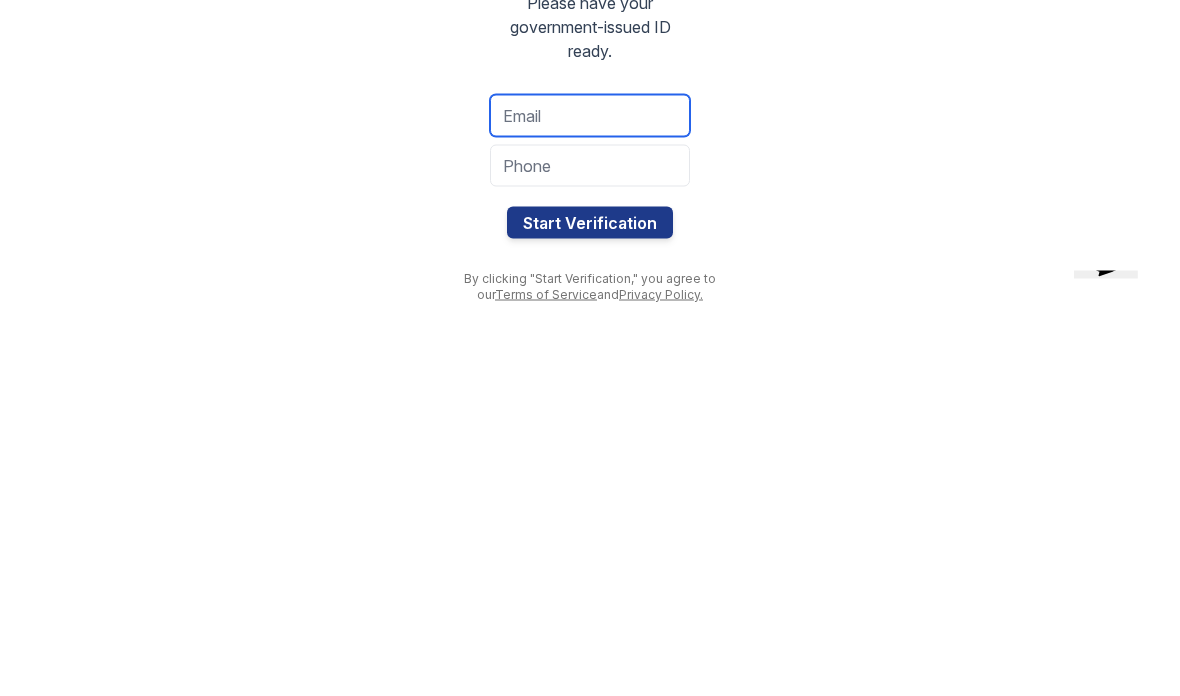 type on "[EMAIL]" 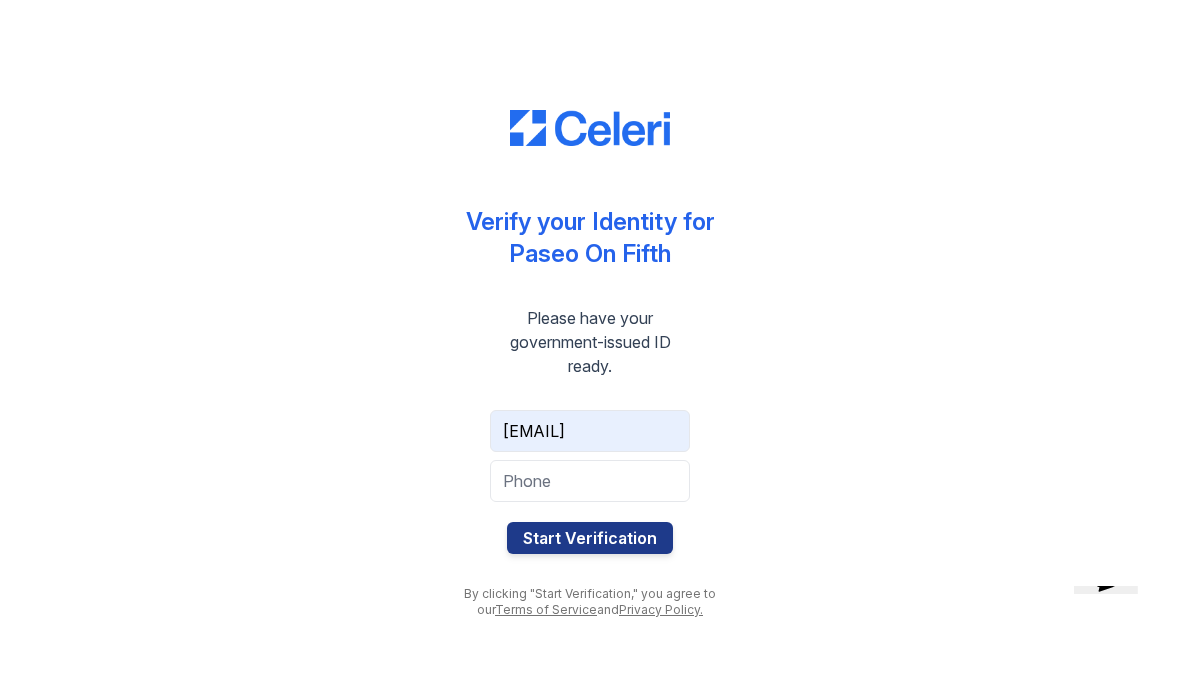 click at bounding box center (590, 481) 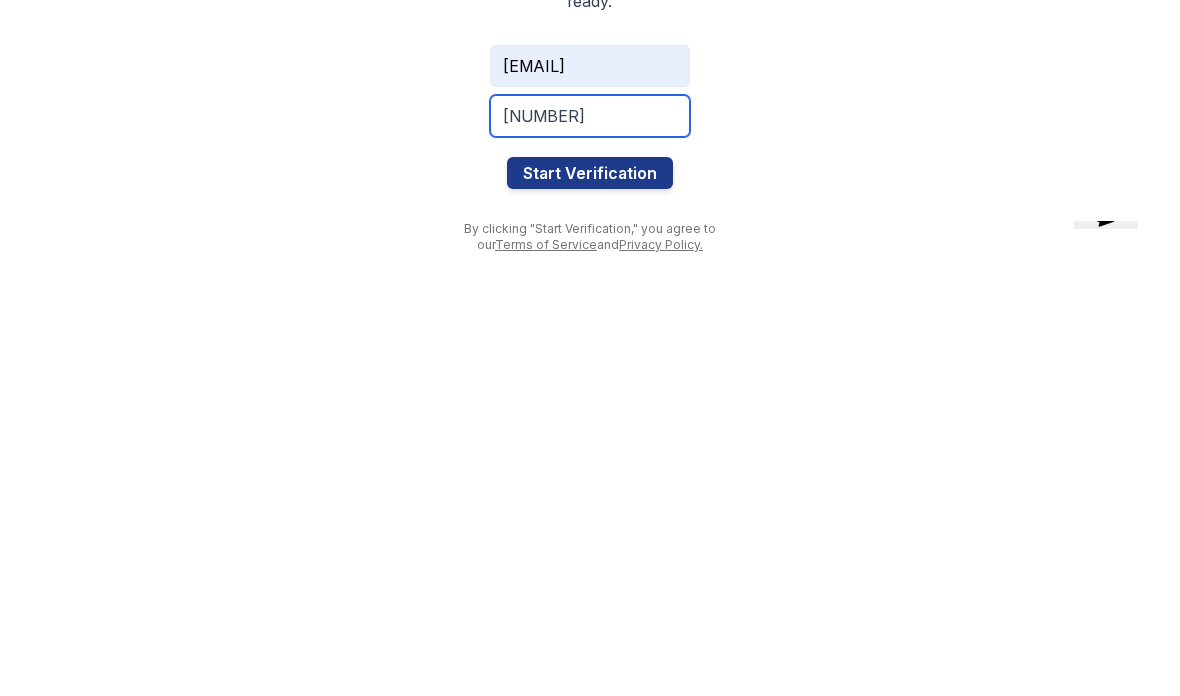 type on "5866102950" 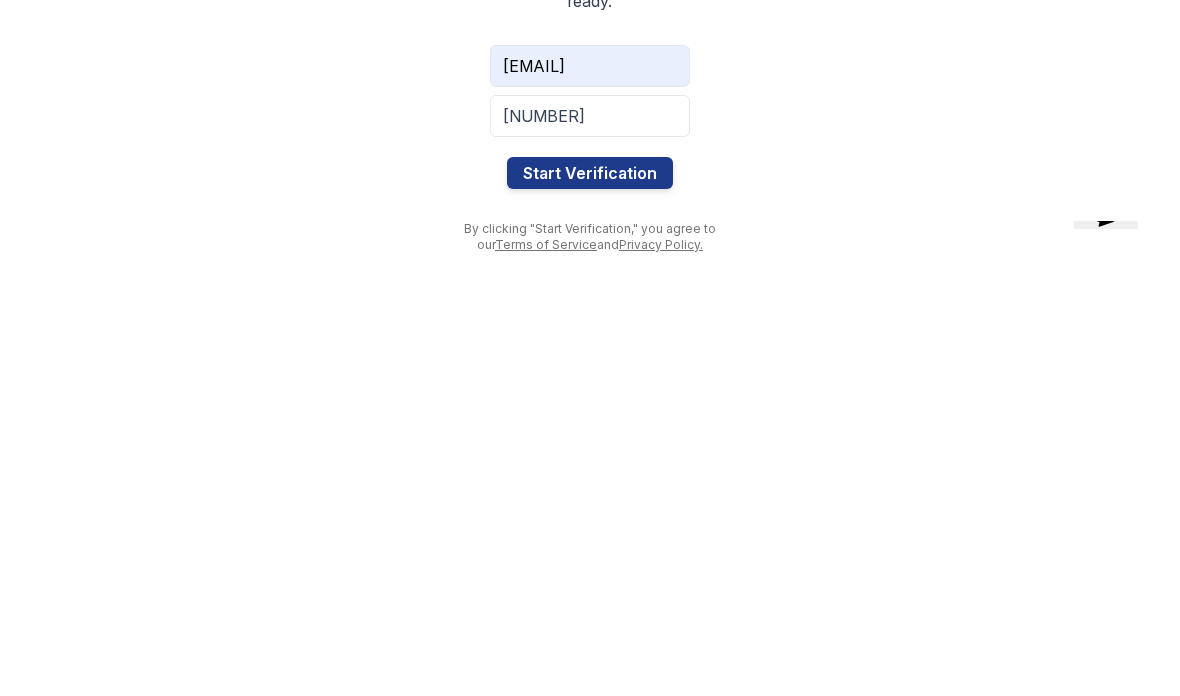 click on "Start Verification" at bounding box center (590, 538) 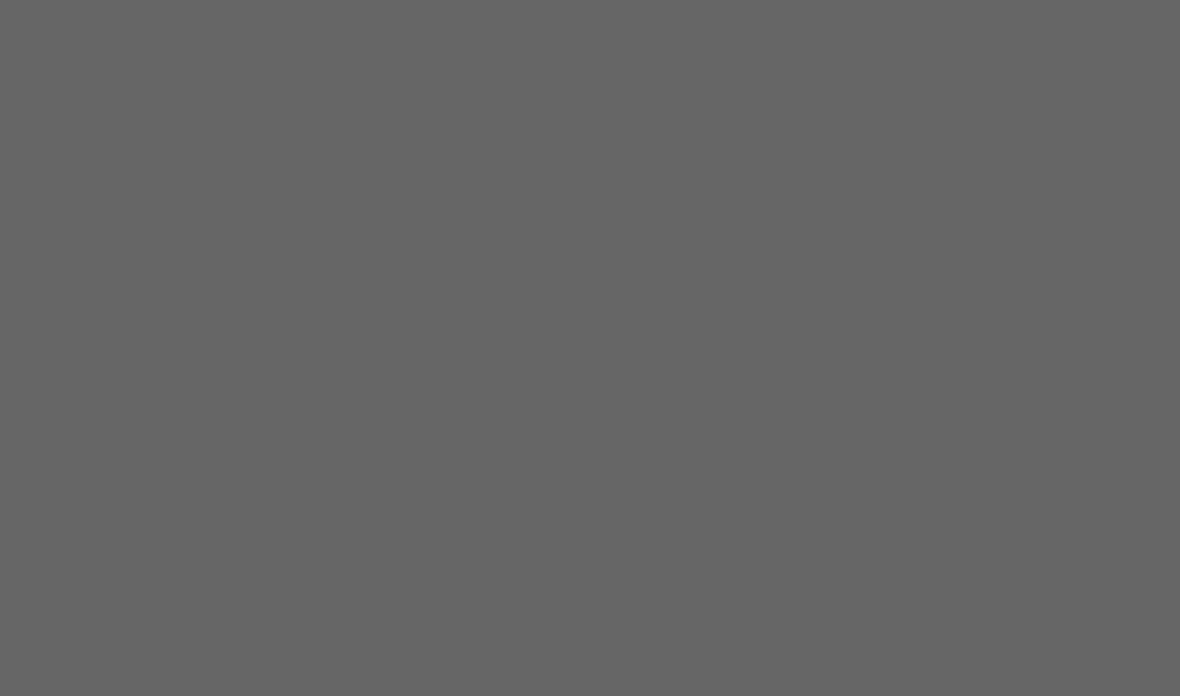 scroll, scrollTop: 0, scrollLeft: 0, axis: both 